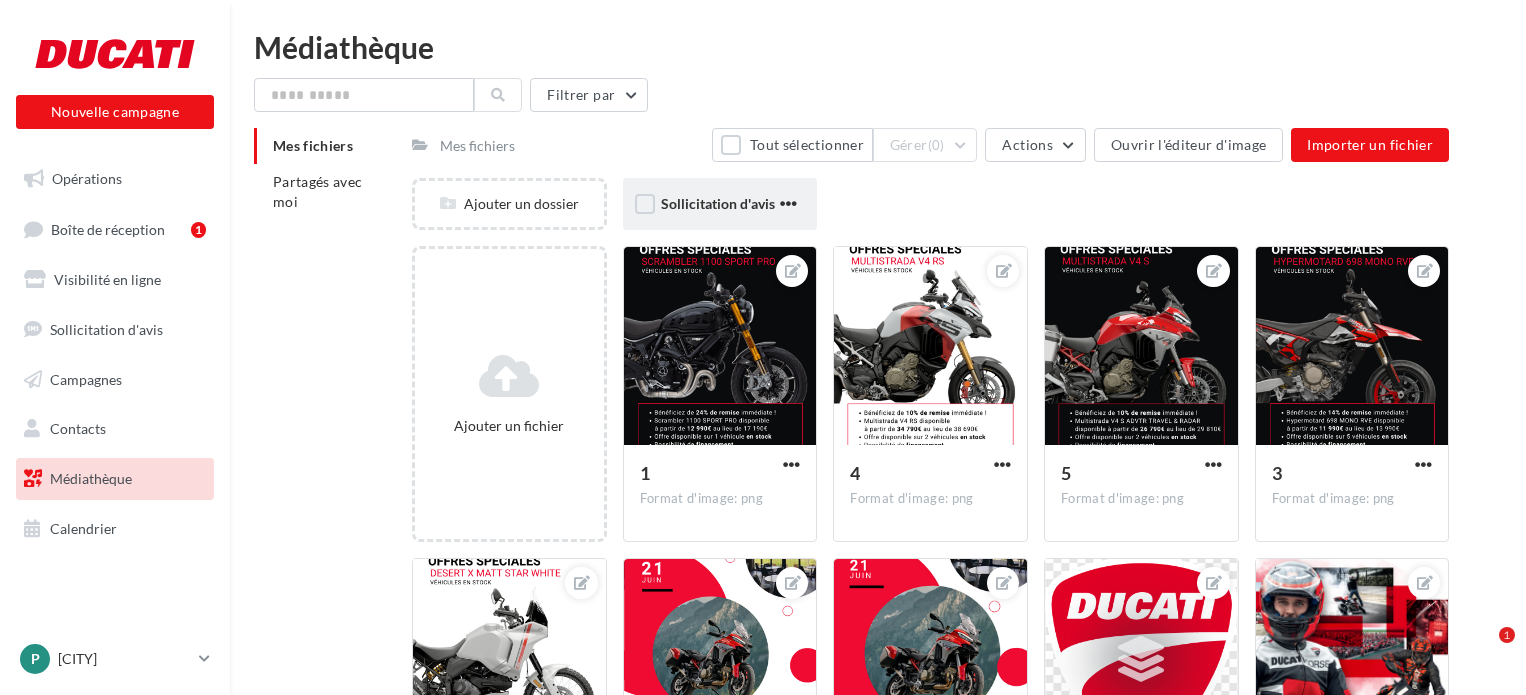 scroll, scrollTop: 0, scrollLeft: 0, axis: both 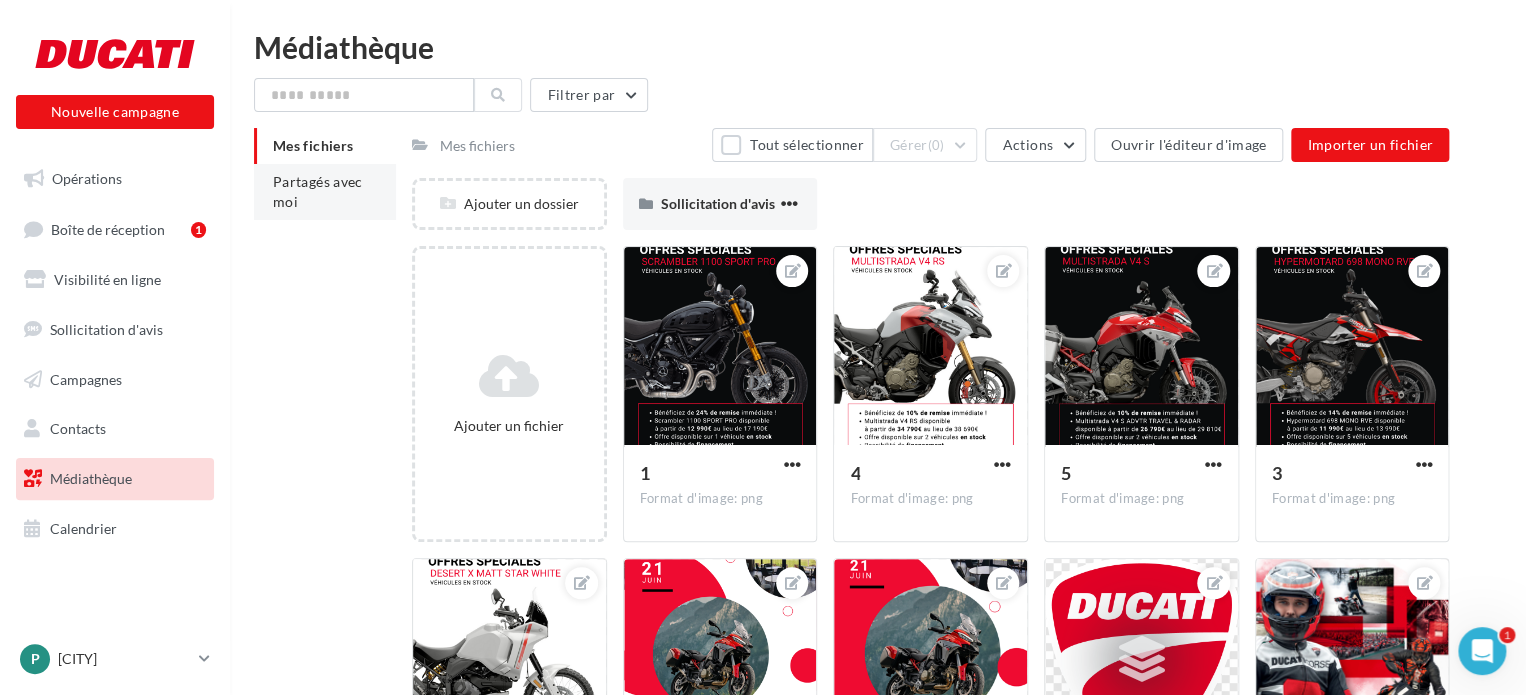 click on "Partagés avec moi" at bounding box center [318, 191] 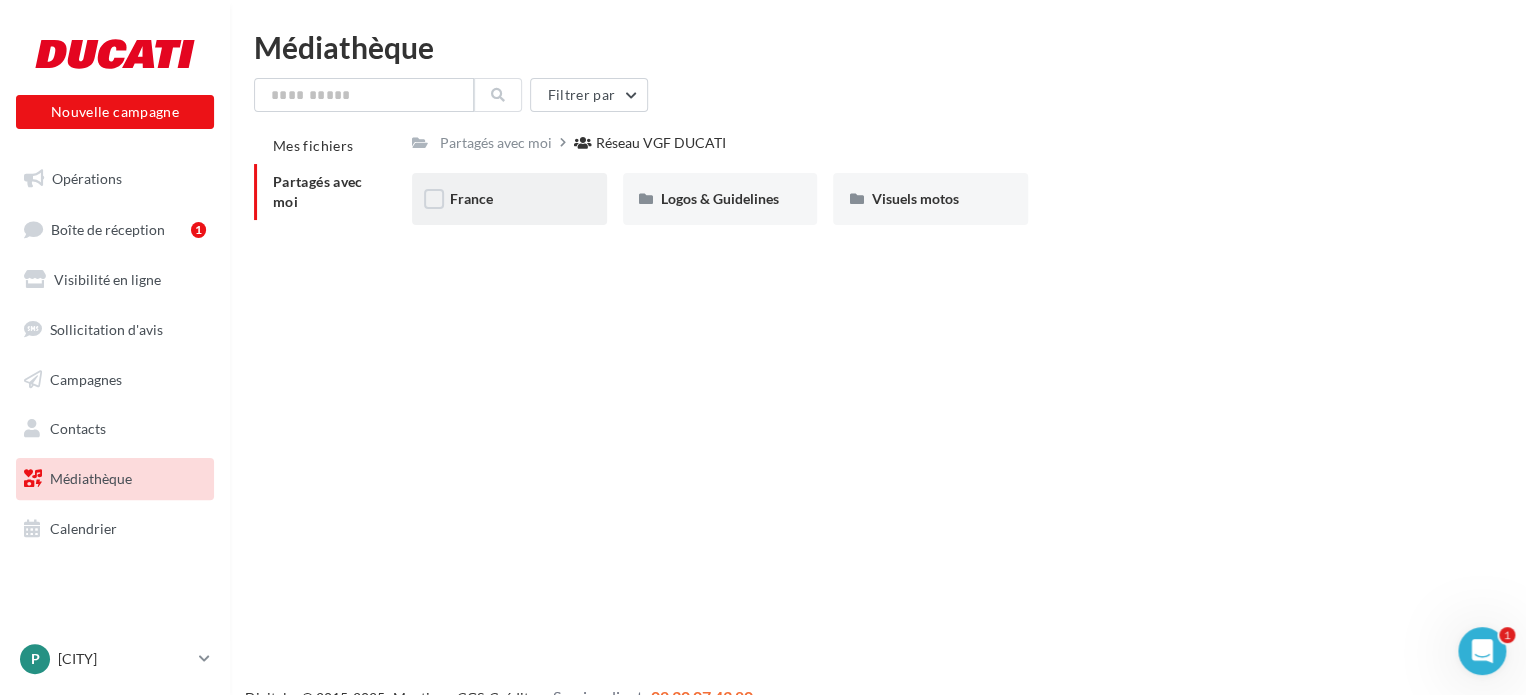 click on "France" at bounding box center (509, 199) 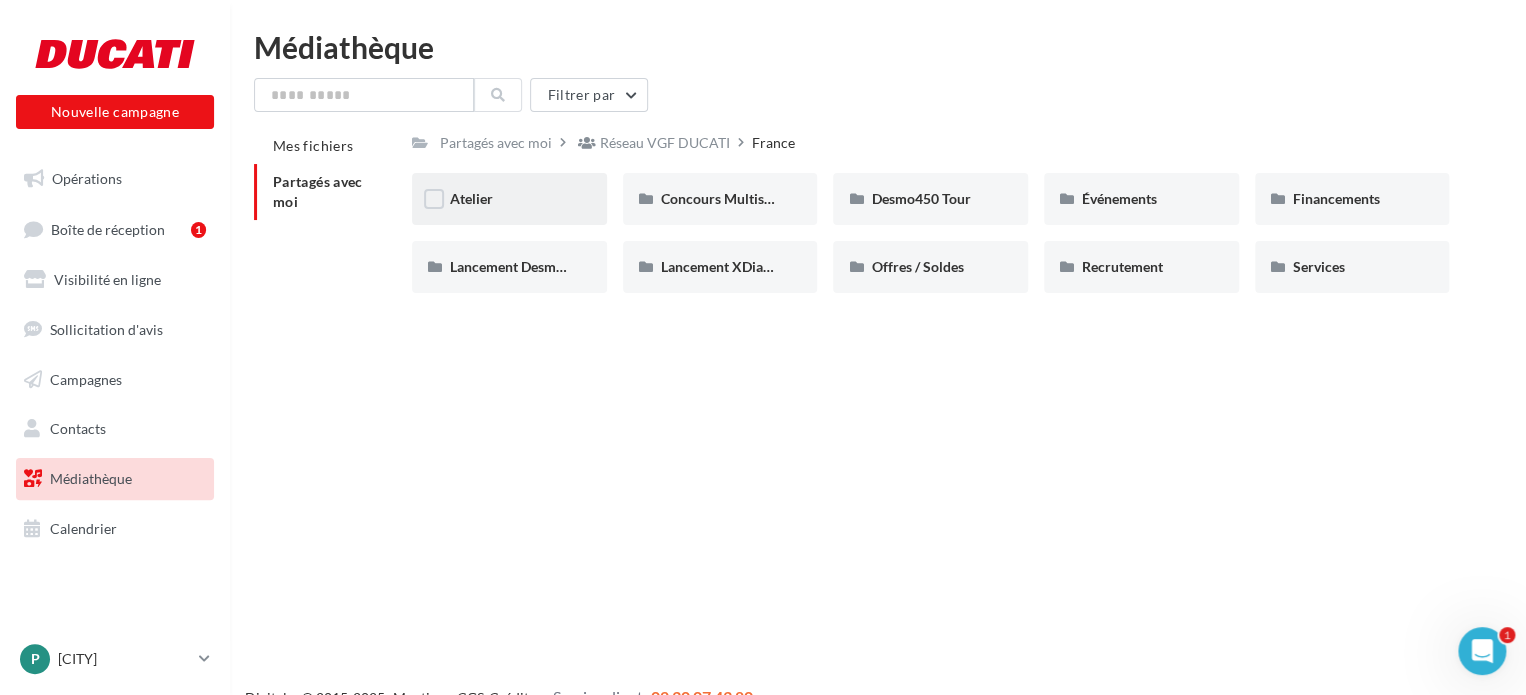click on "Atelier" at bounding box center [509, 199] 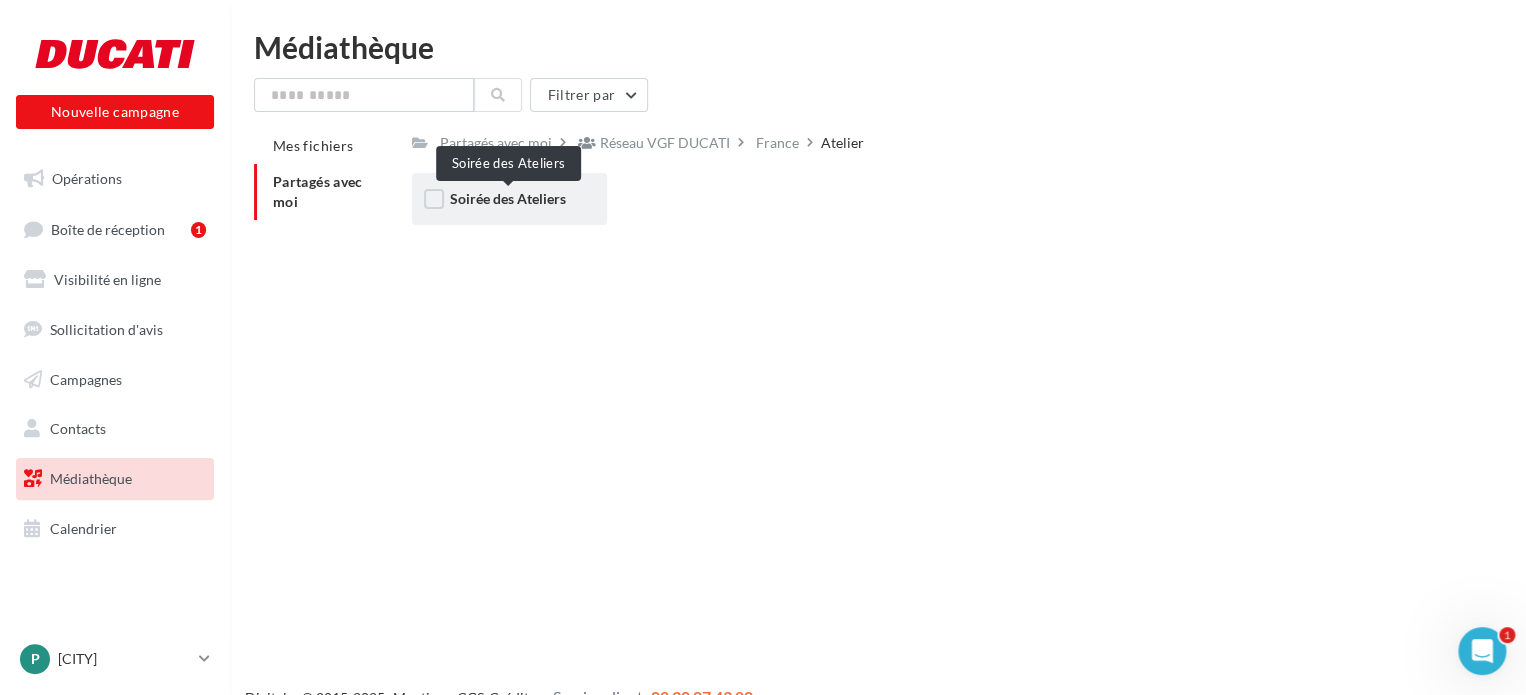 click on "Soirée des Ateliers" at bounding box center [508, 198] 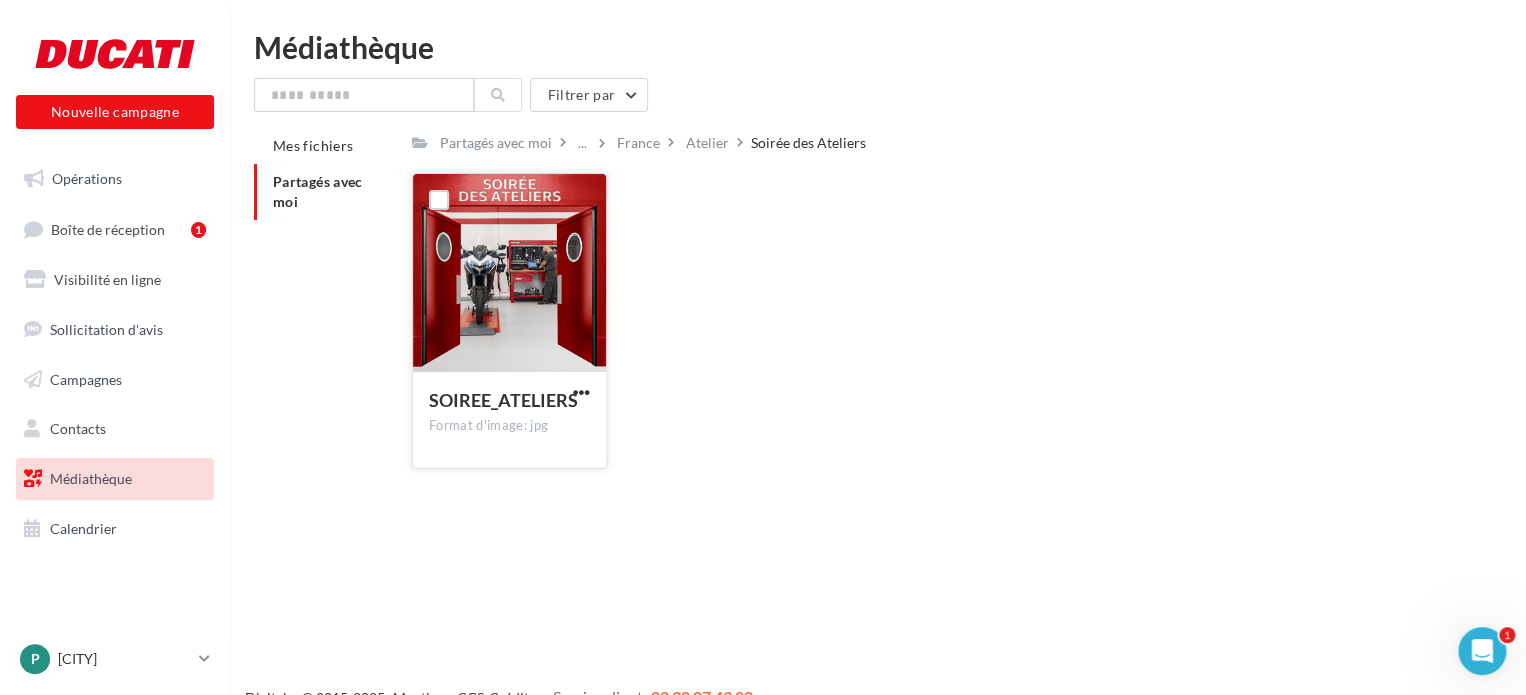 click at bounding box center (509, 274) 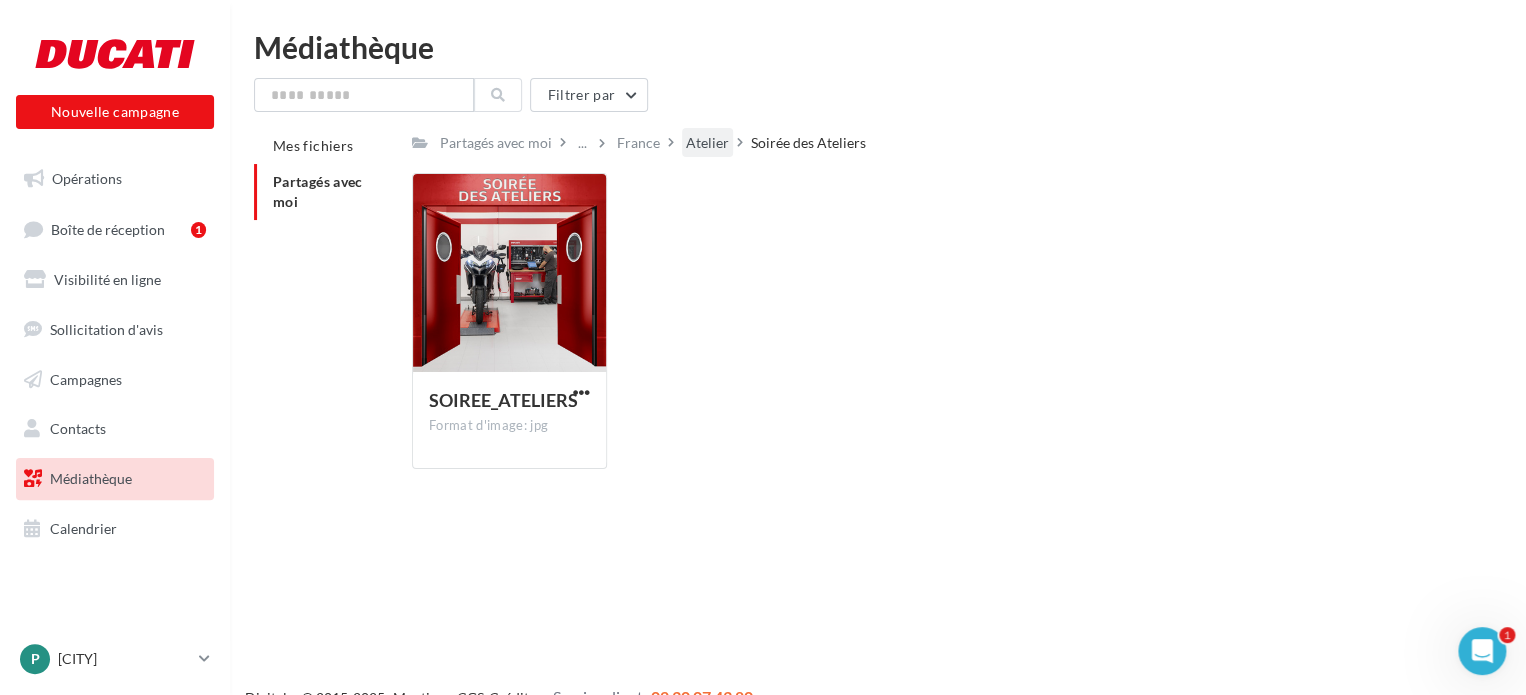 click on "Atelier" at bounding box center [707, 143] 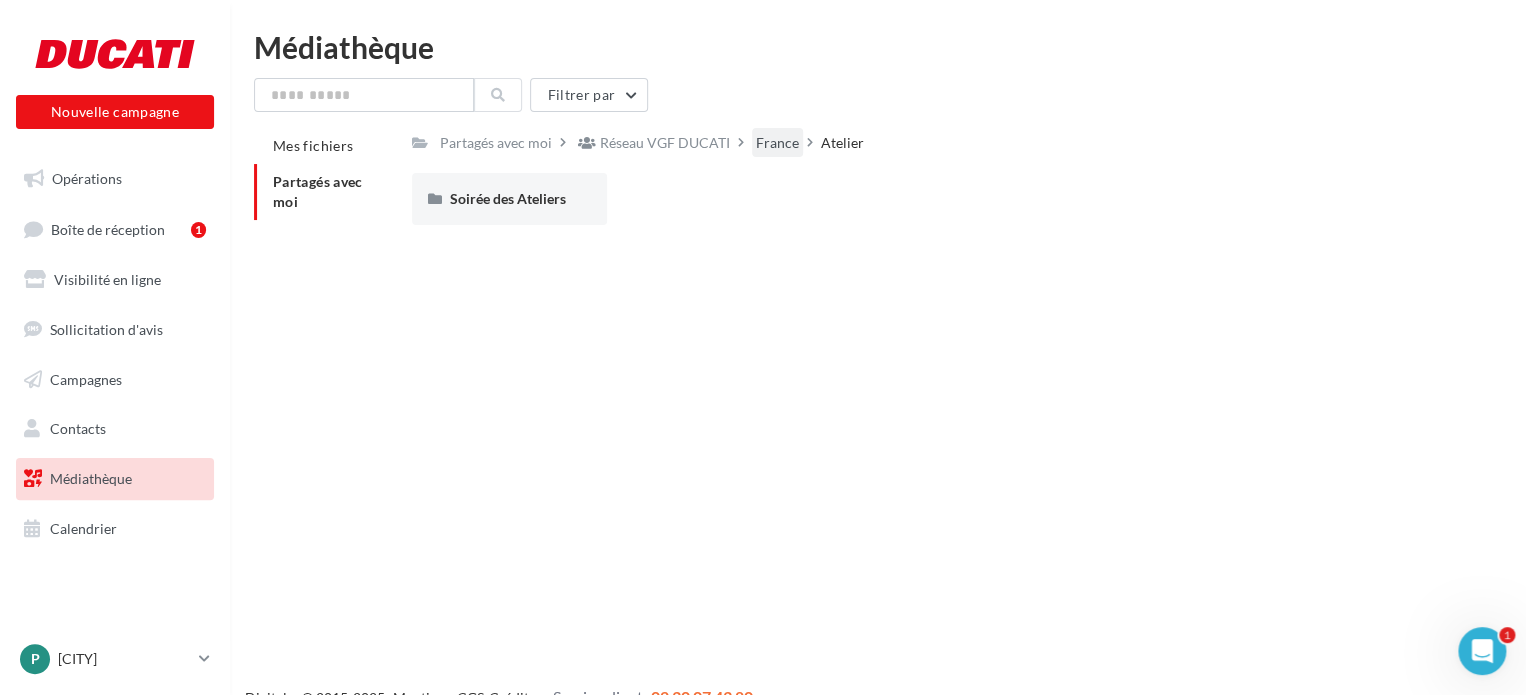 click on "France" at bounding box center (777, 143) 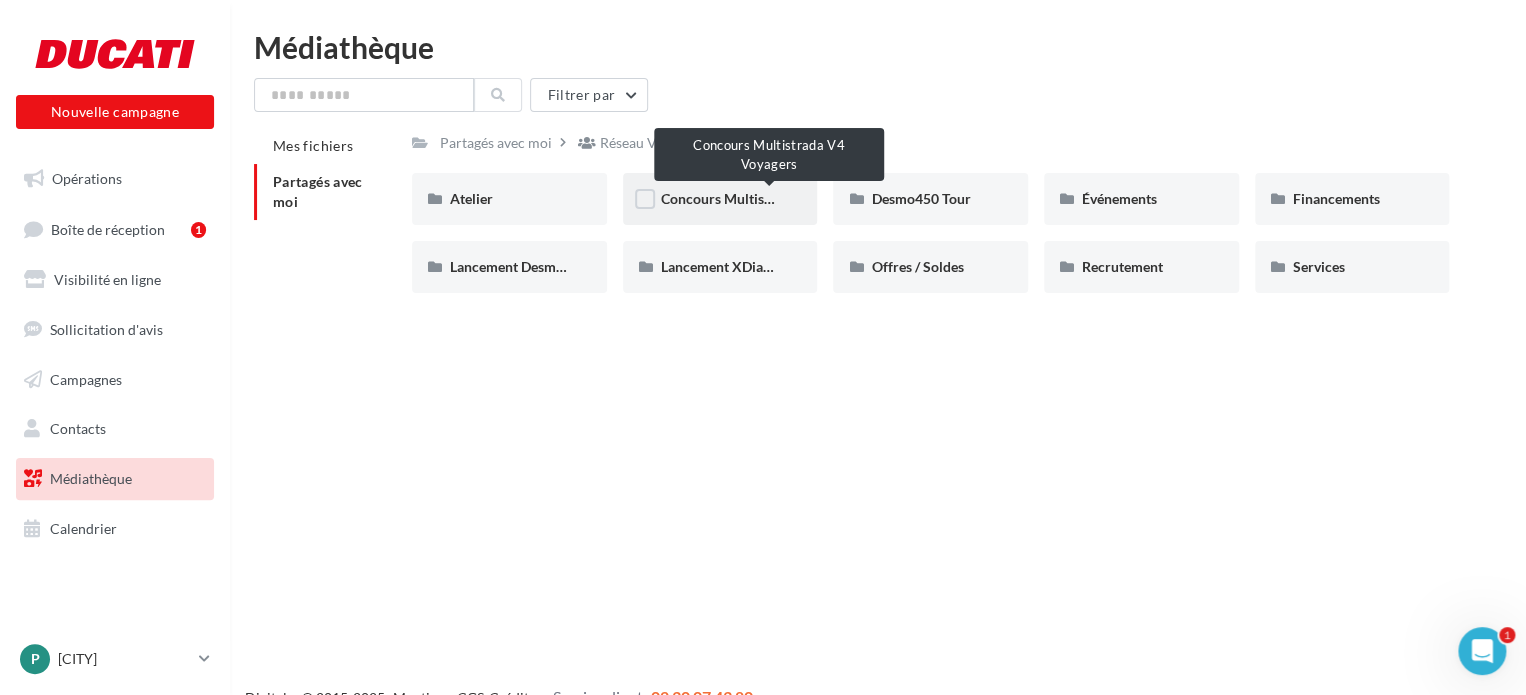 click on "Concours Multistrada V4 Voyagers" at bounding box center [769, 198] 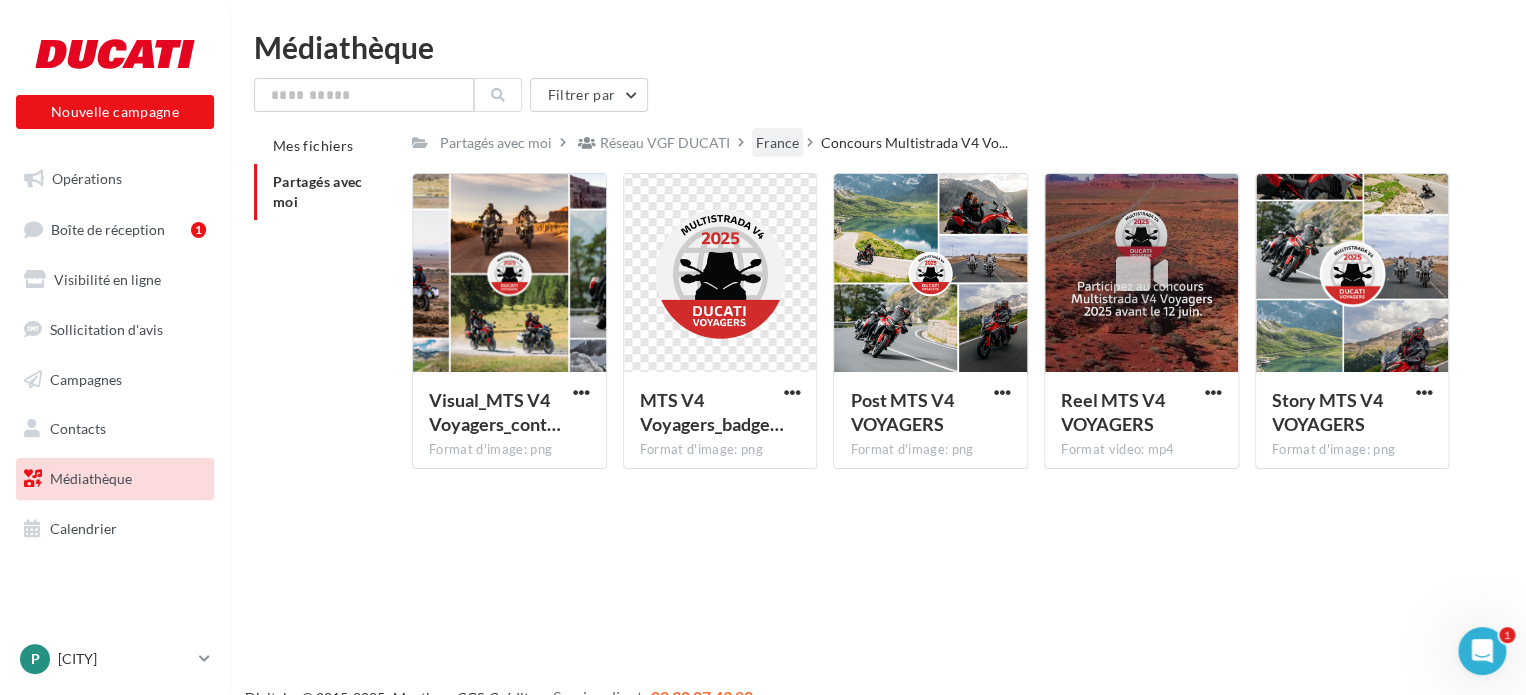 click on "France" at bounding box center (777, 143) 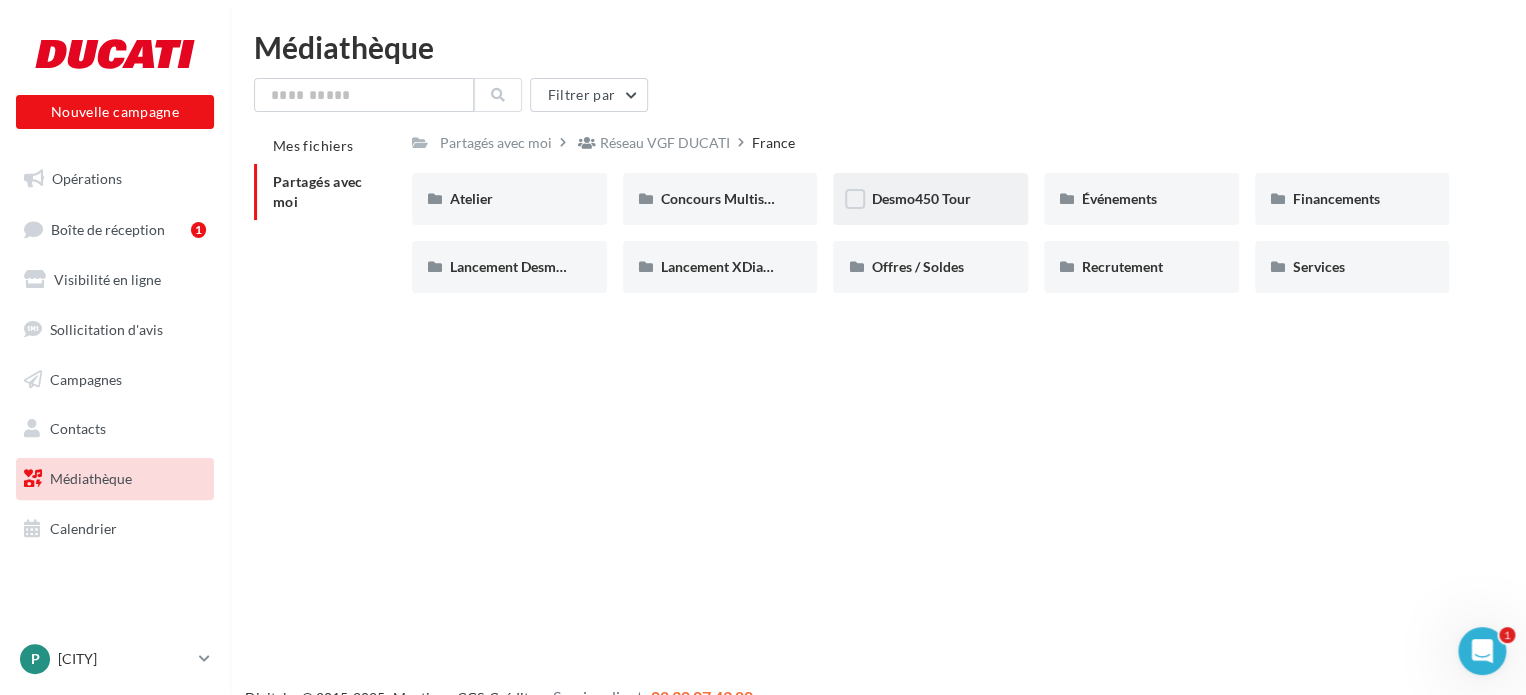 click on "Desmo450 Tour" at bounding box center (930, 199) 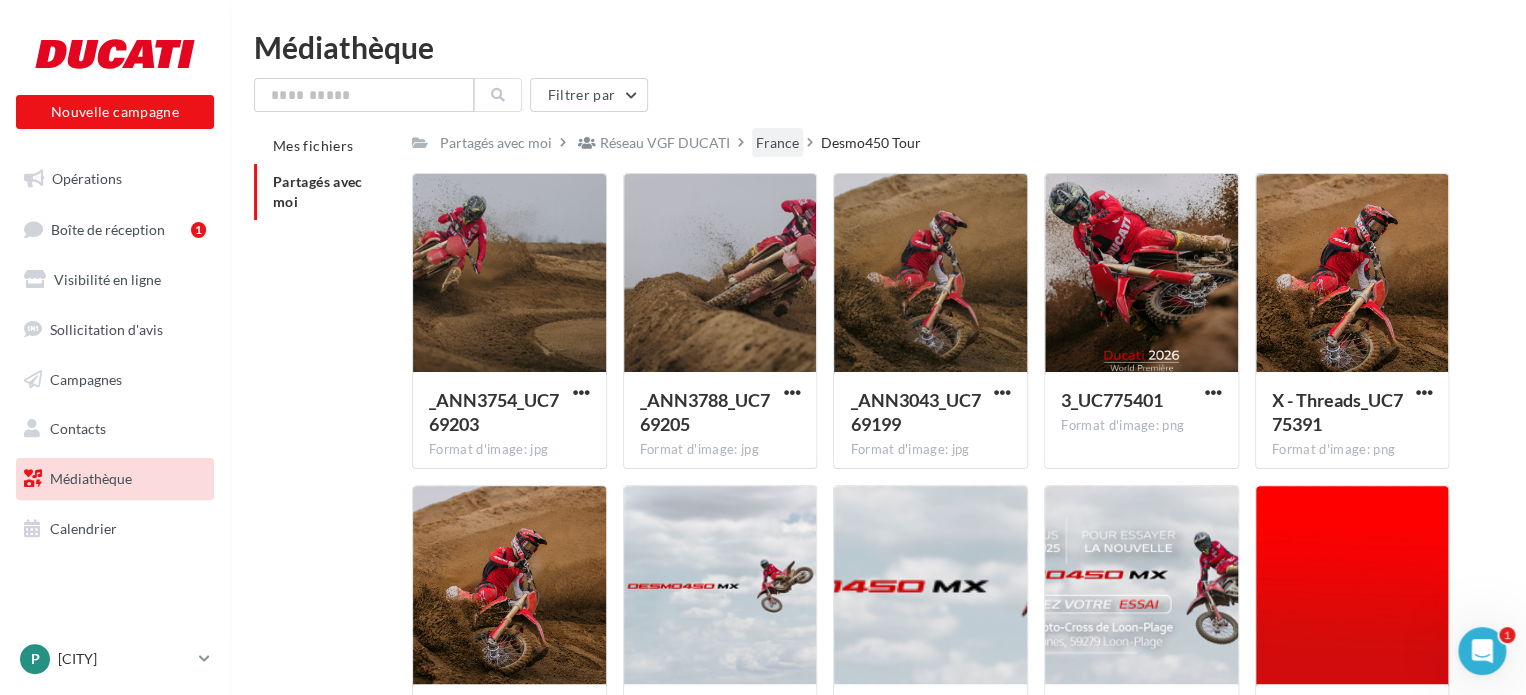 click on "France" at bounding box center (777, 143) 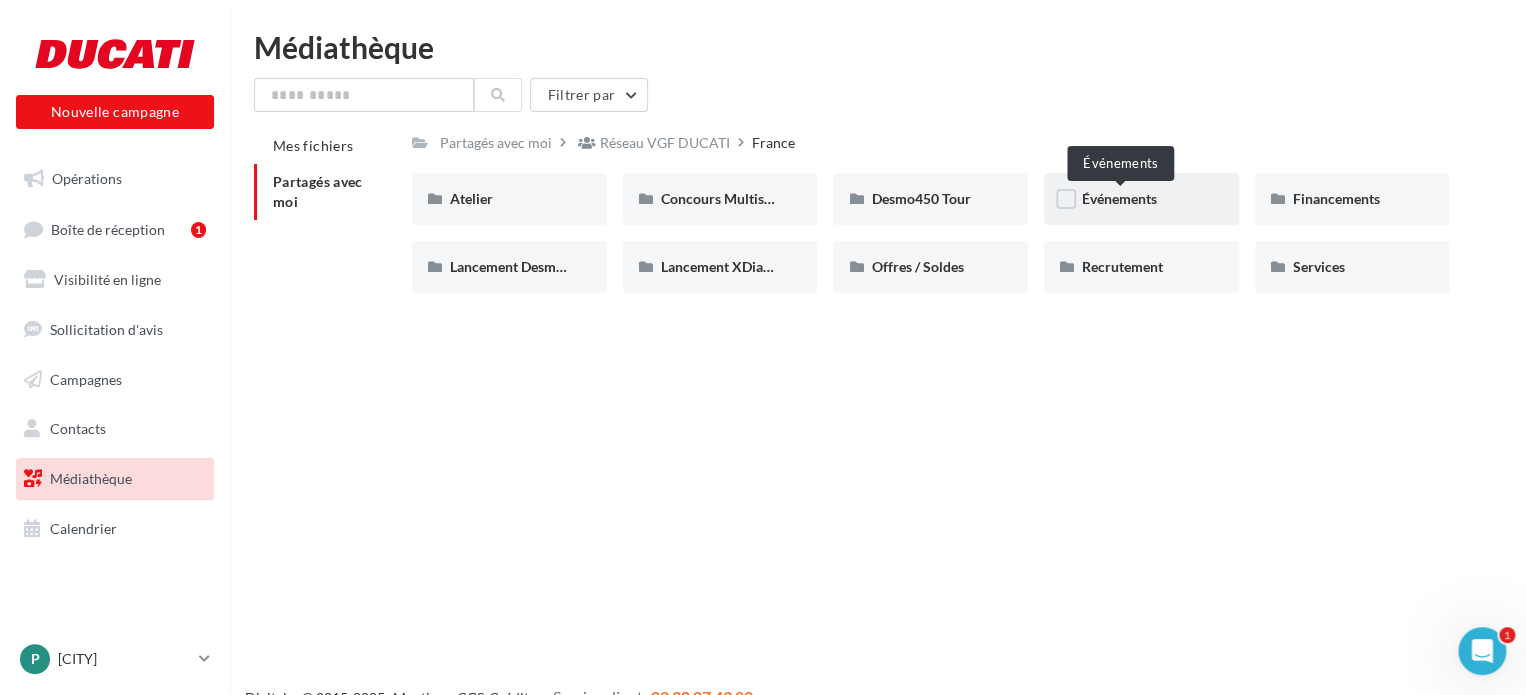 click on "Événements" at bounding box center (1119, 198) 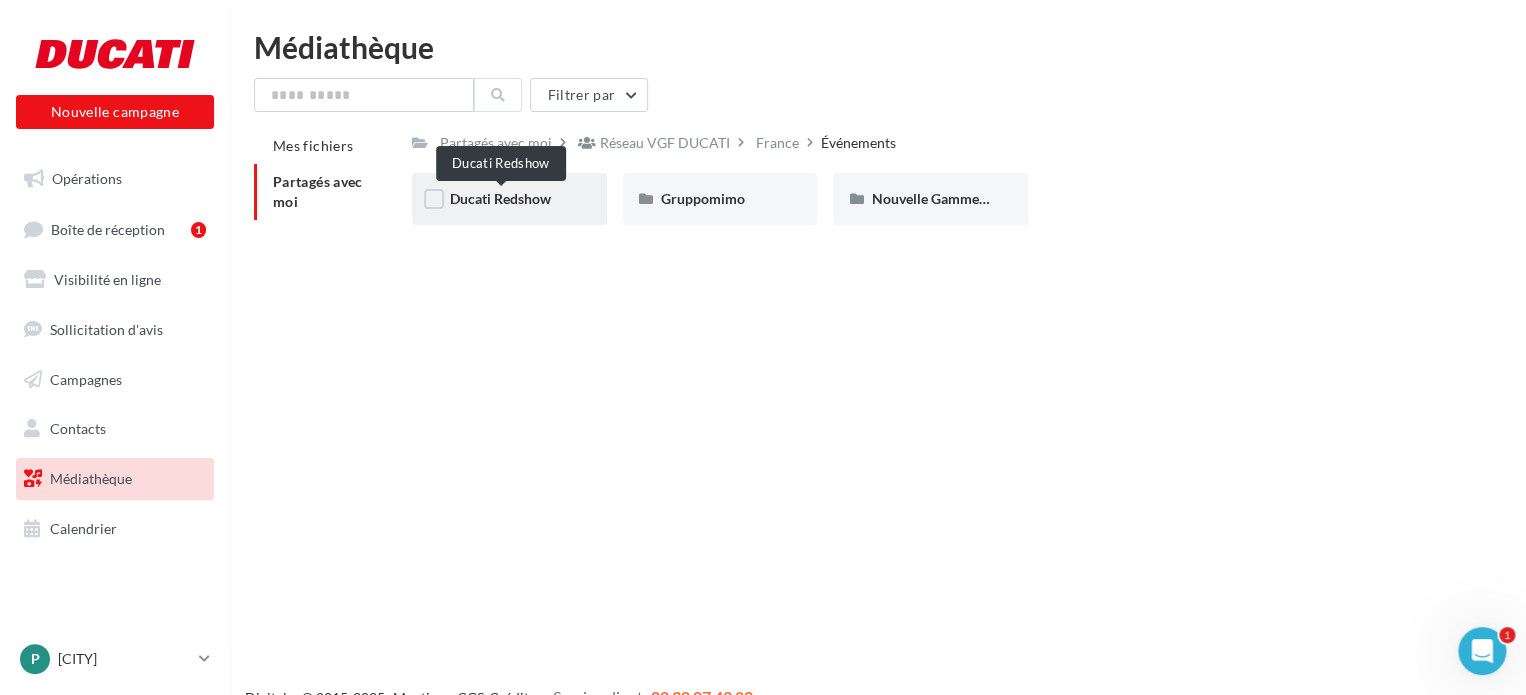 click on "Ducati Redshow" at bounding box center (500, 198) 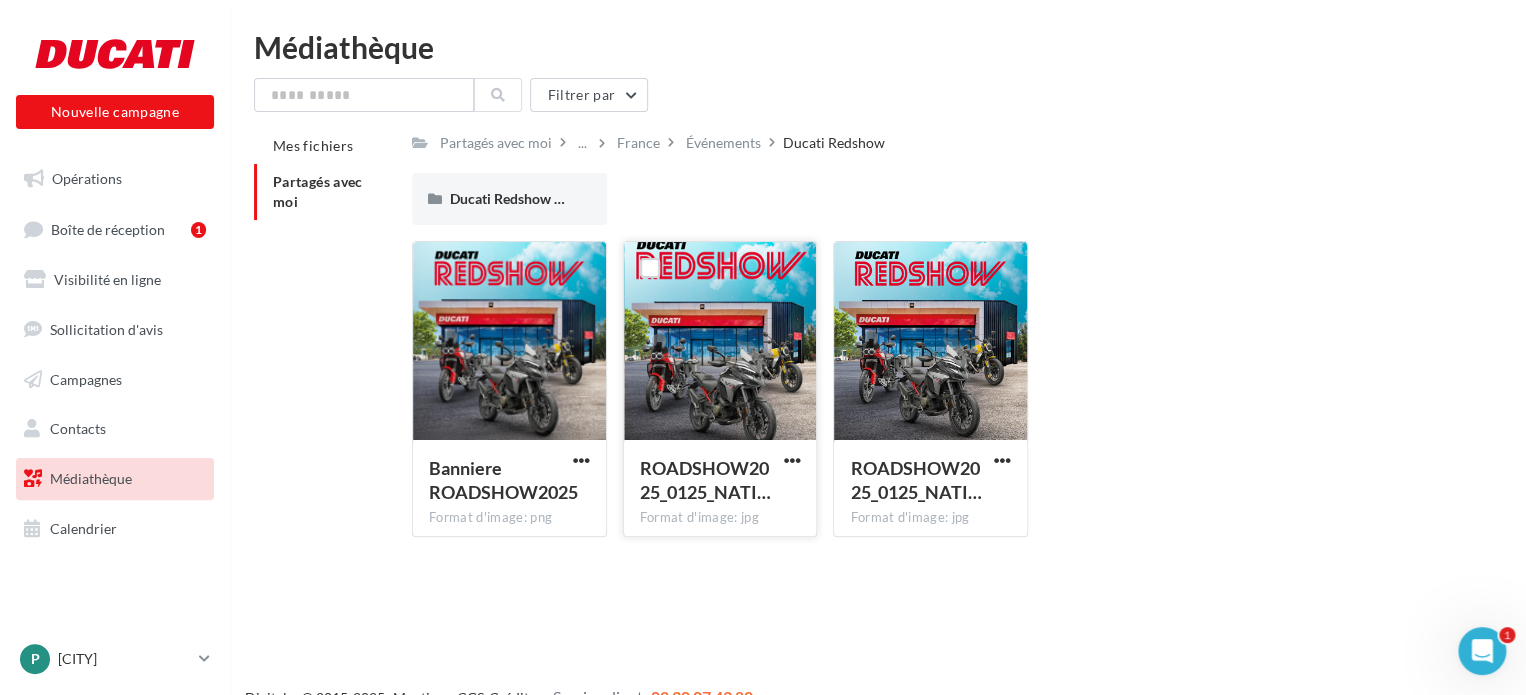 click at bounding box center (720, 342) 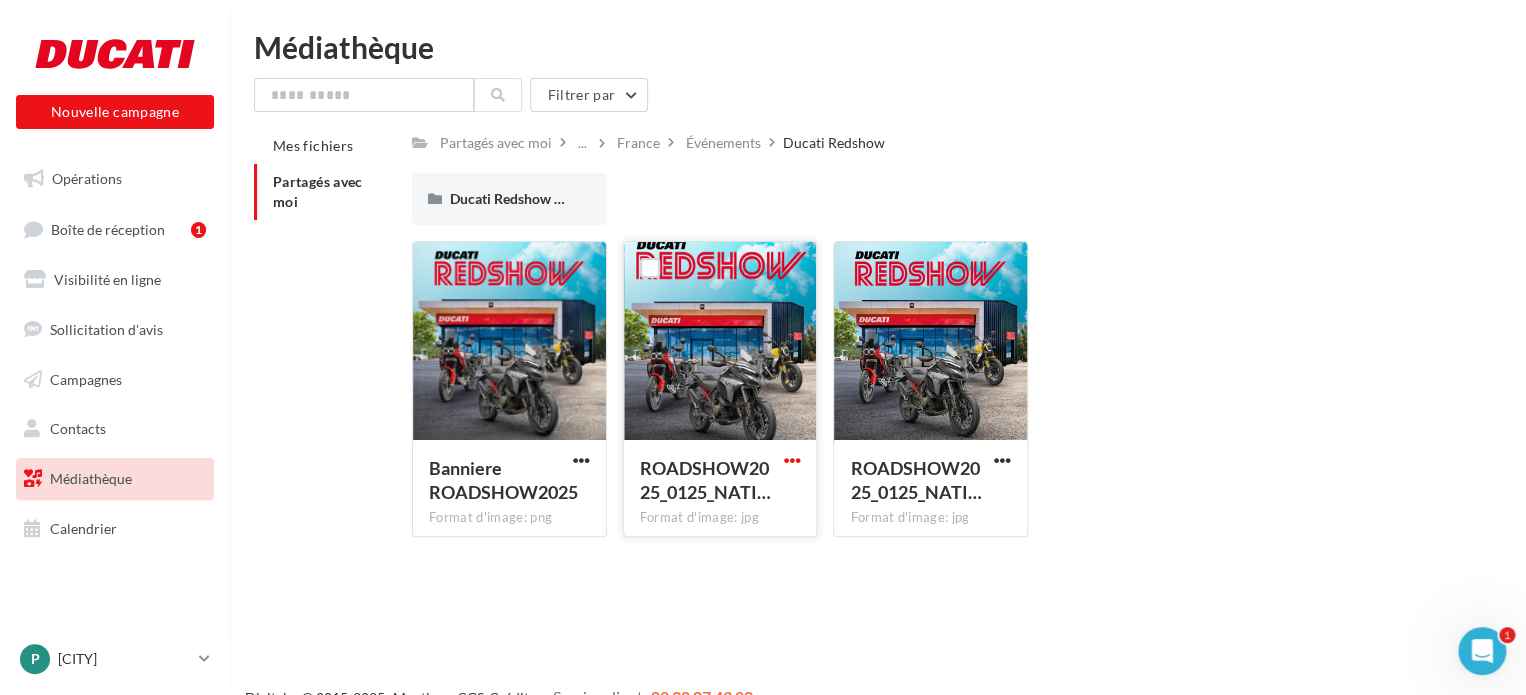click at bounding box center [791, 460] 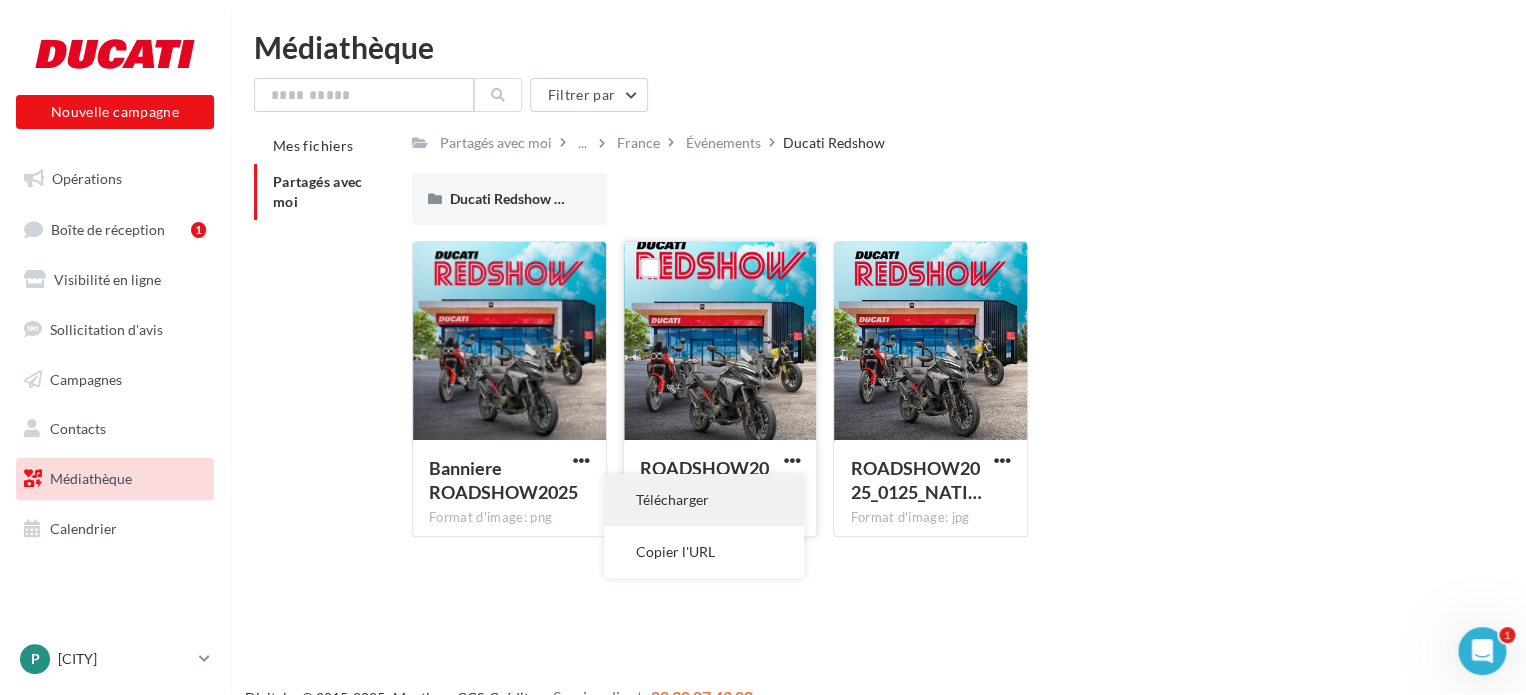 click on "Télécharger" at bounding box center [704, 500] 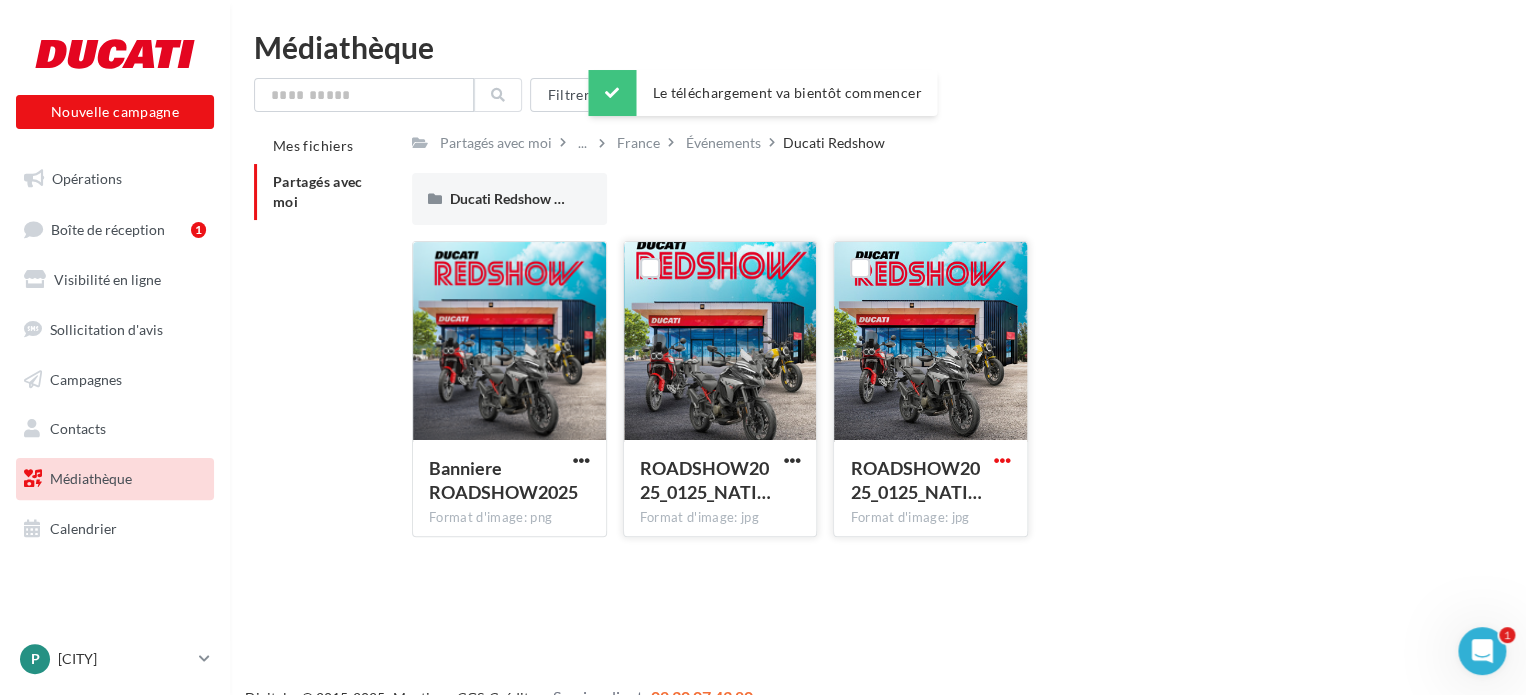 click at bounding box center [1002, 460] 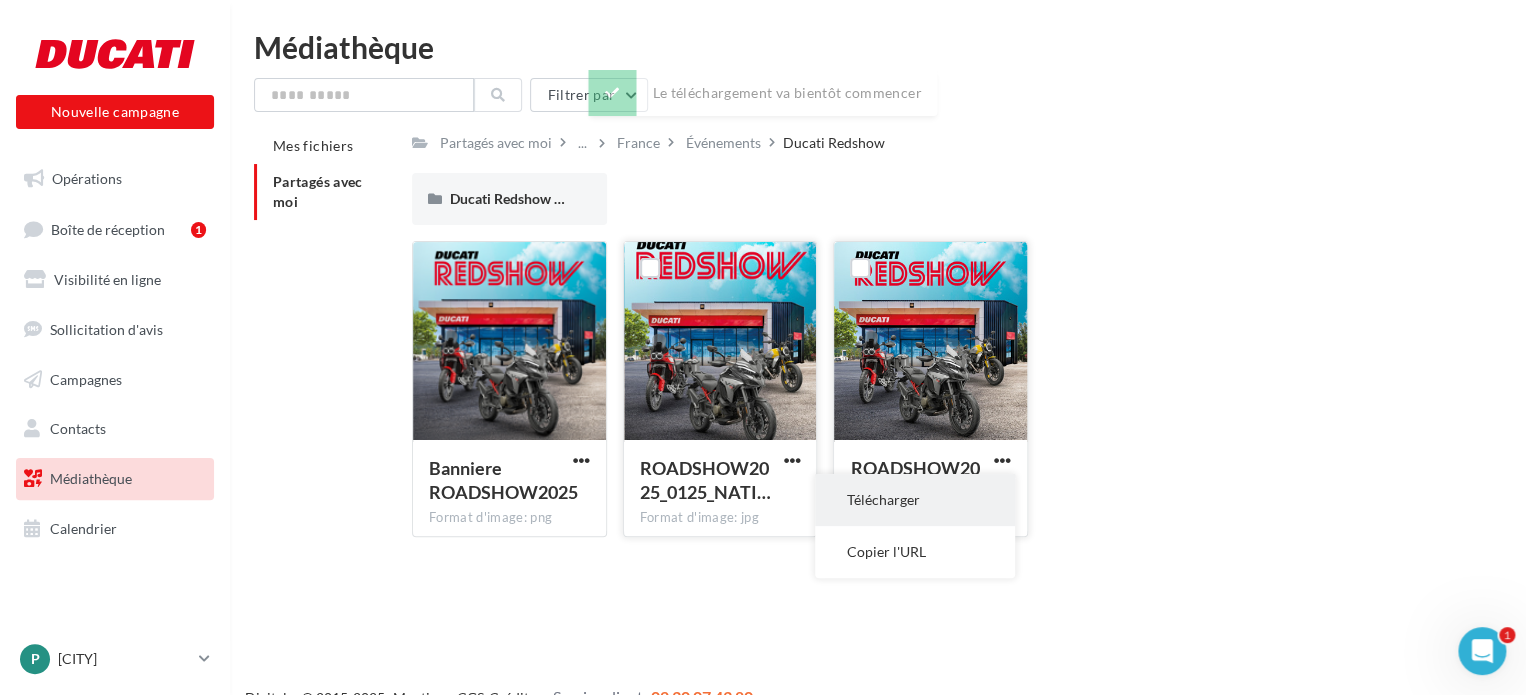 click on "Télécharger" at bounding box center (915, 500) 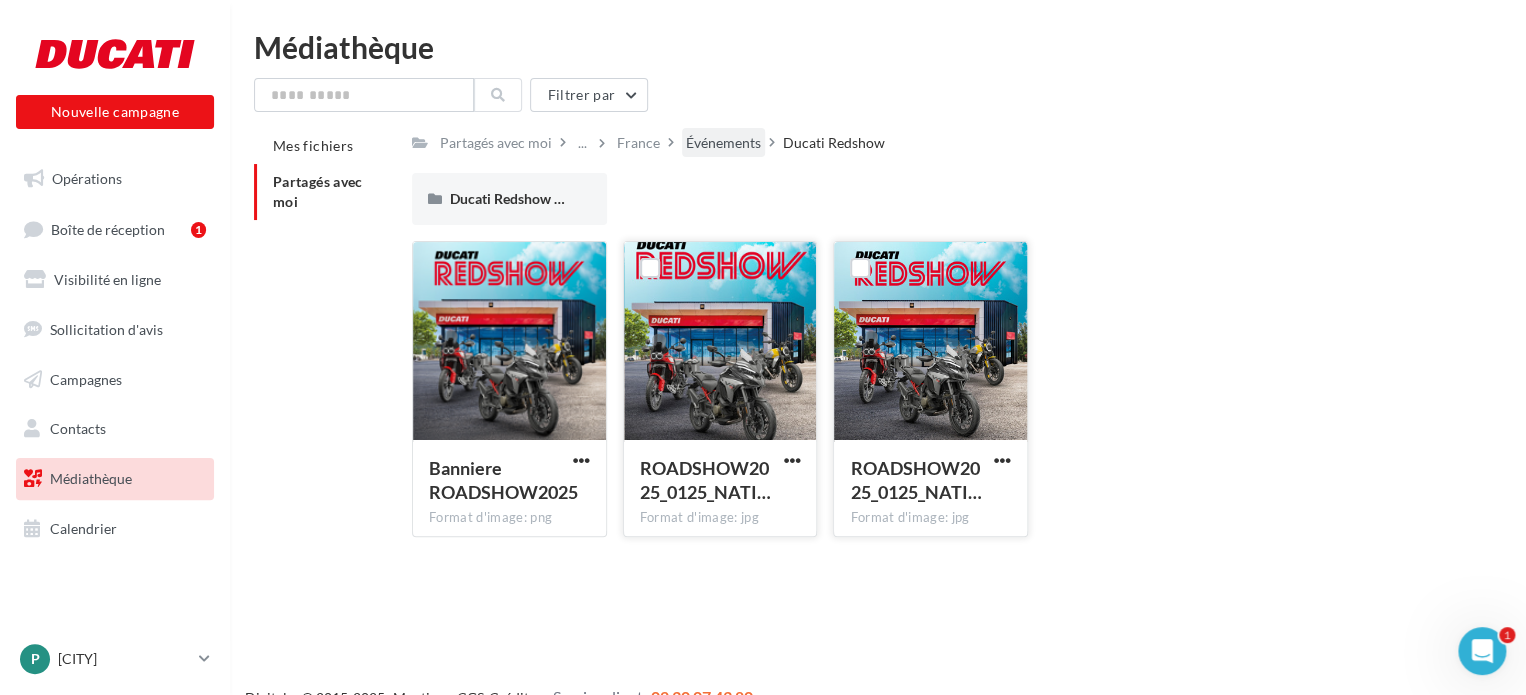 click on "Événements" at bounding box center [723, 143] 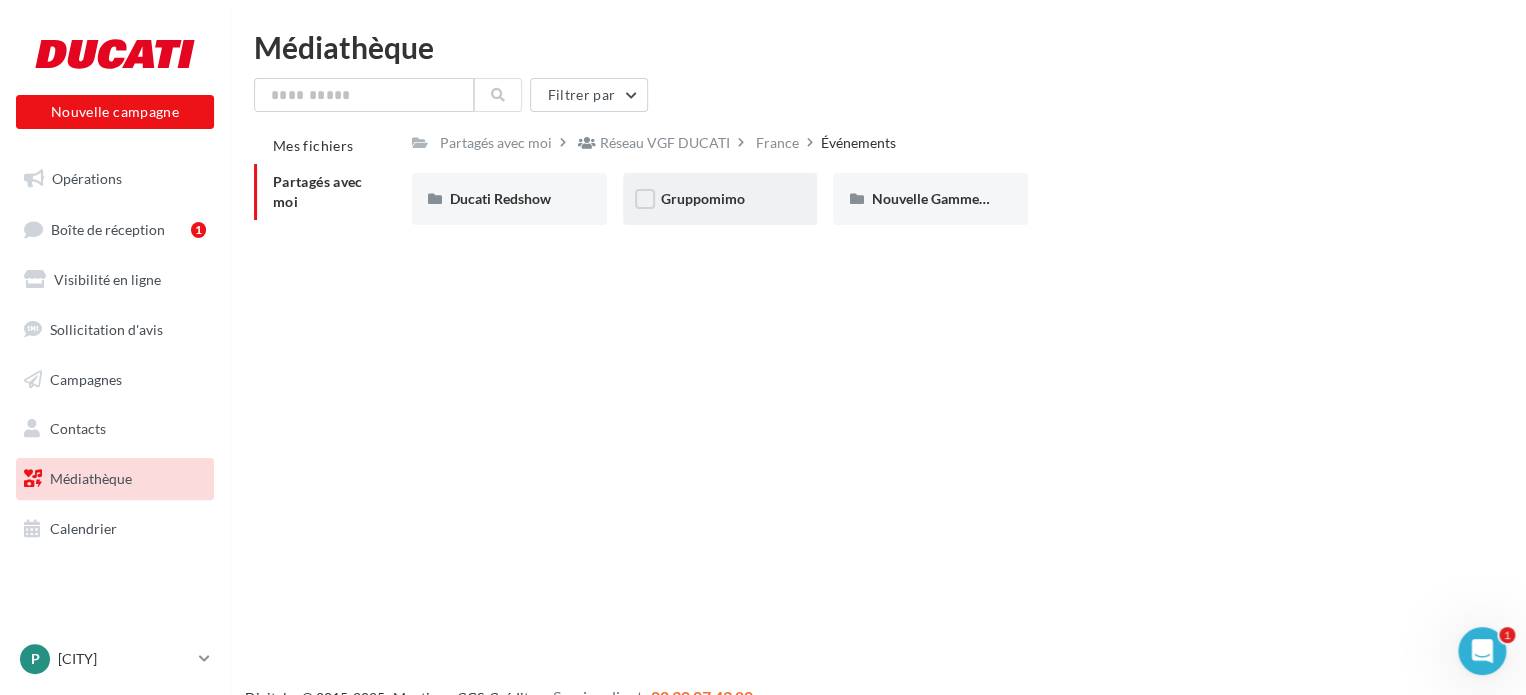 click on "Gruppomimo" at bounding box center (720, 199) 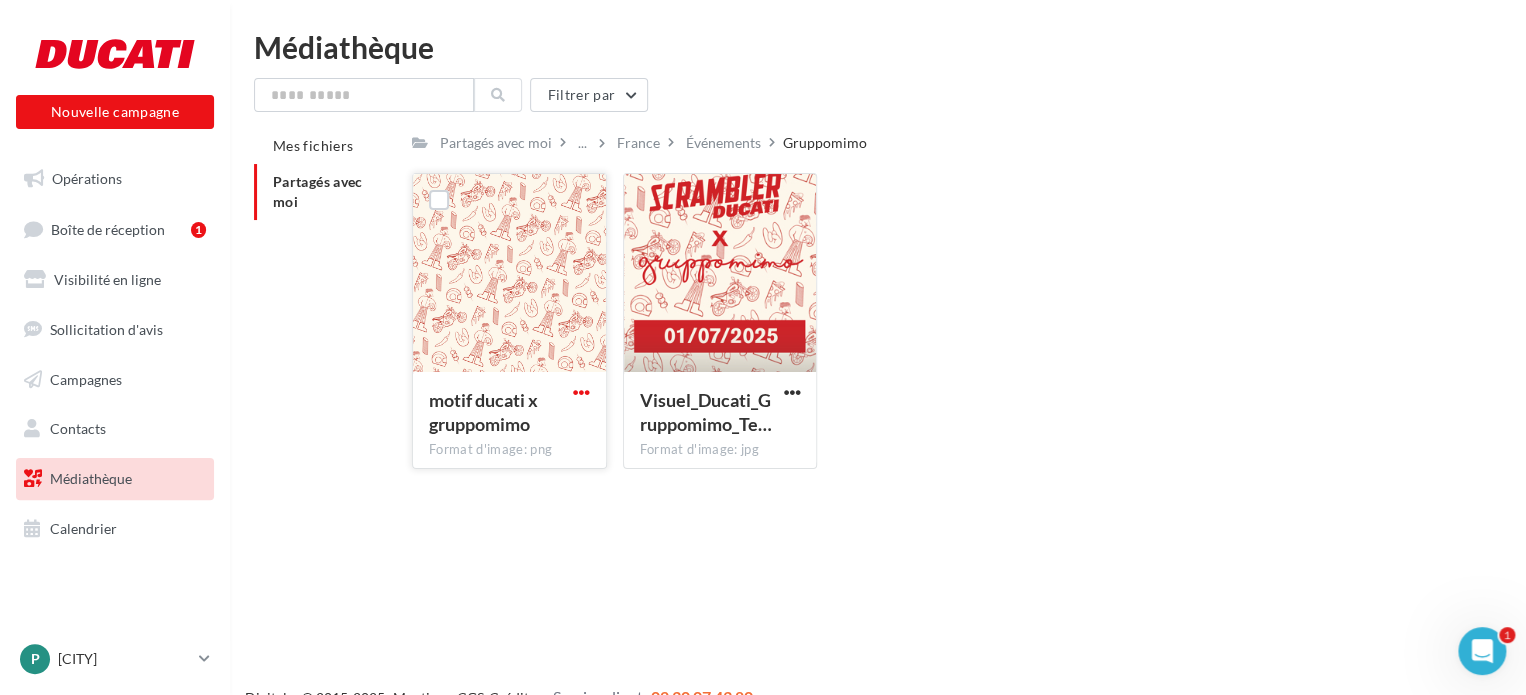 click at bounding box center [581, 392] 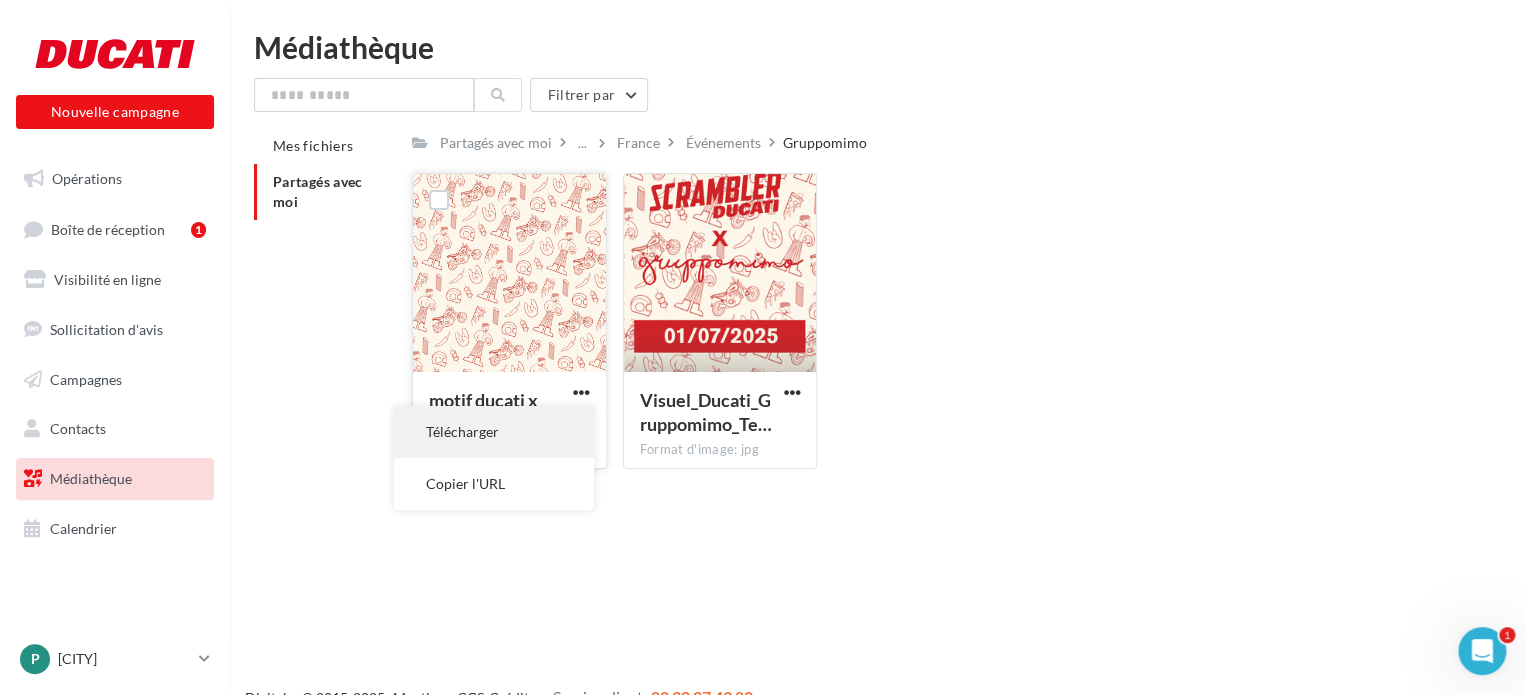 click on "Télécharger" at bounding box center (494, 432) 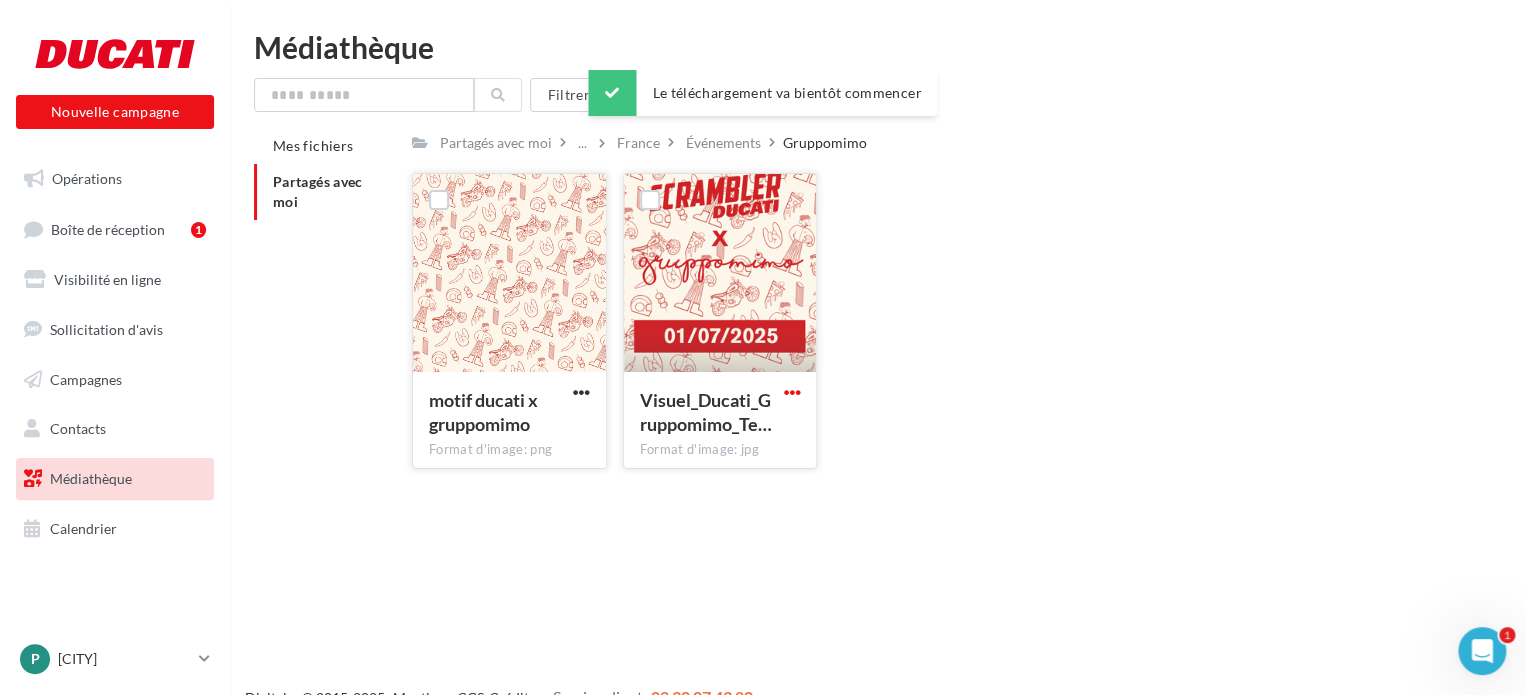 click at bounding box center [791, 392] 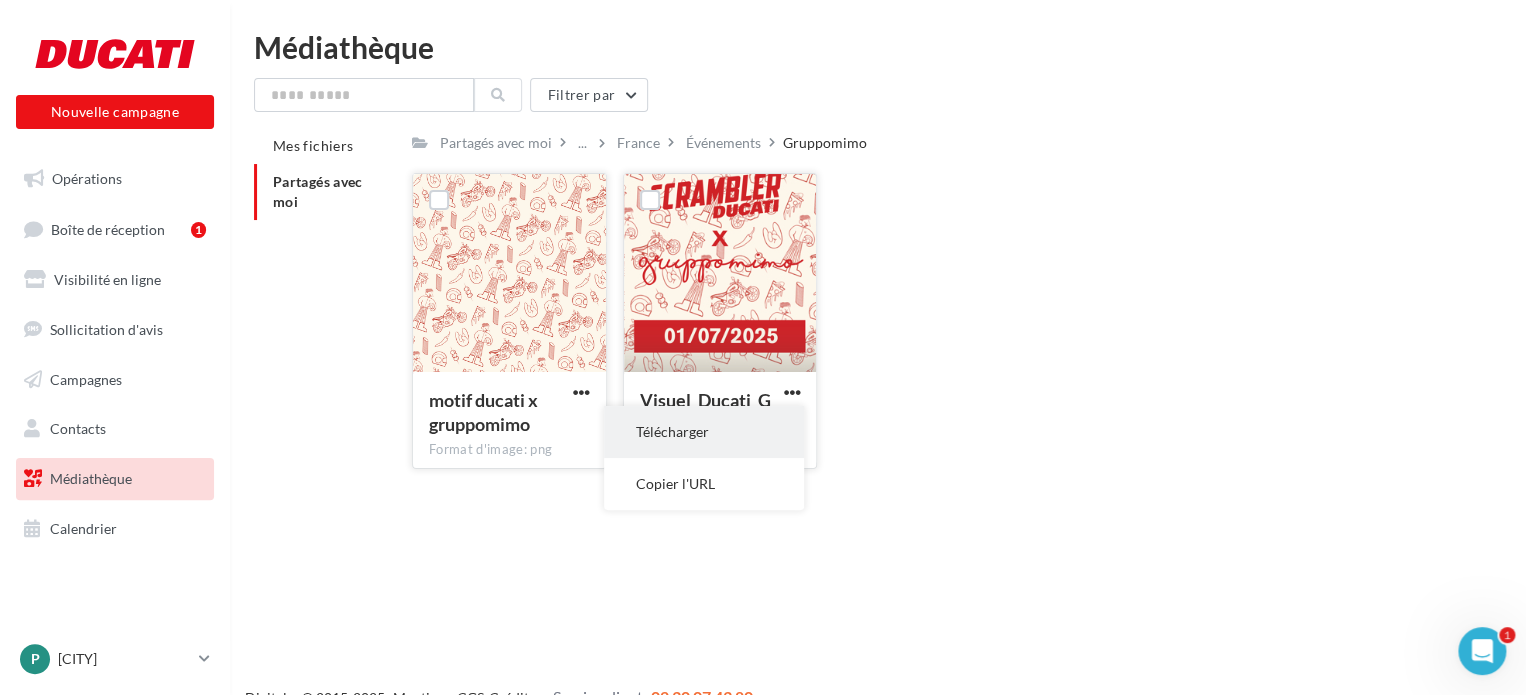 click on "Télécharger" at bounding box center [704, 432] 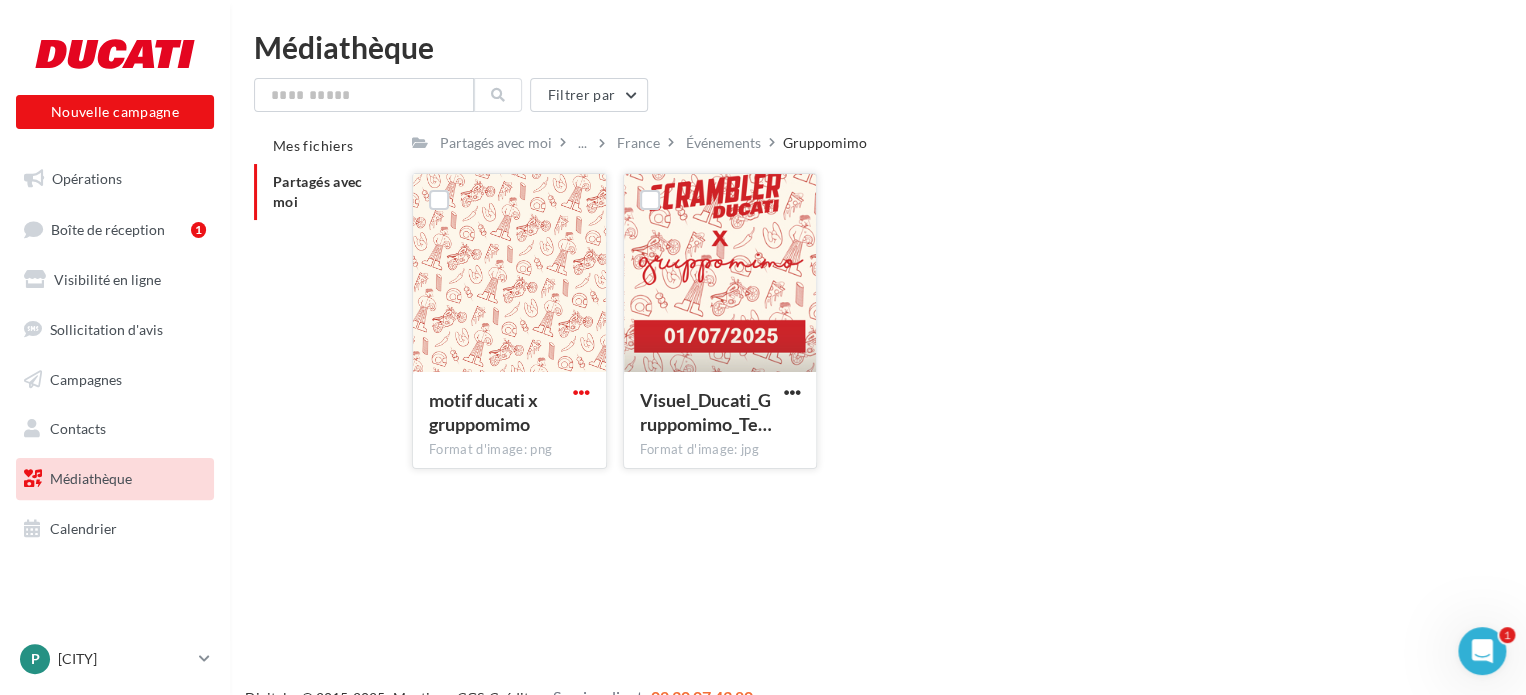 click at bounding box center (581, 392) 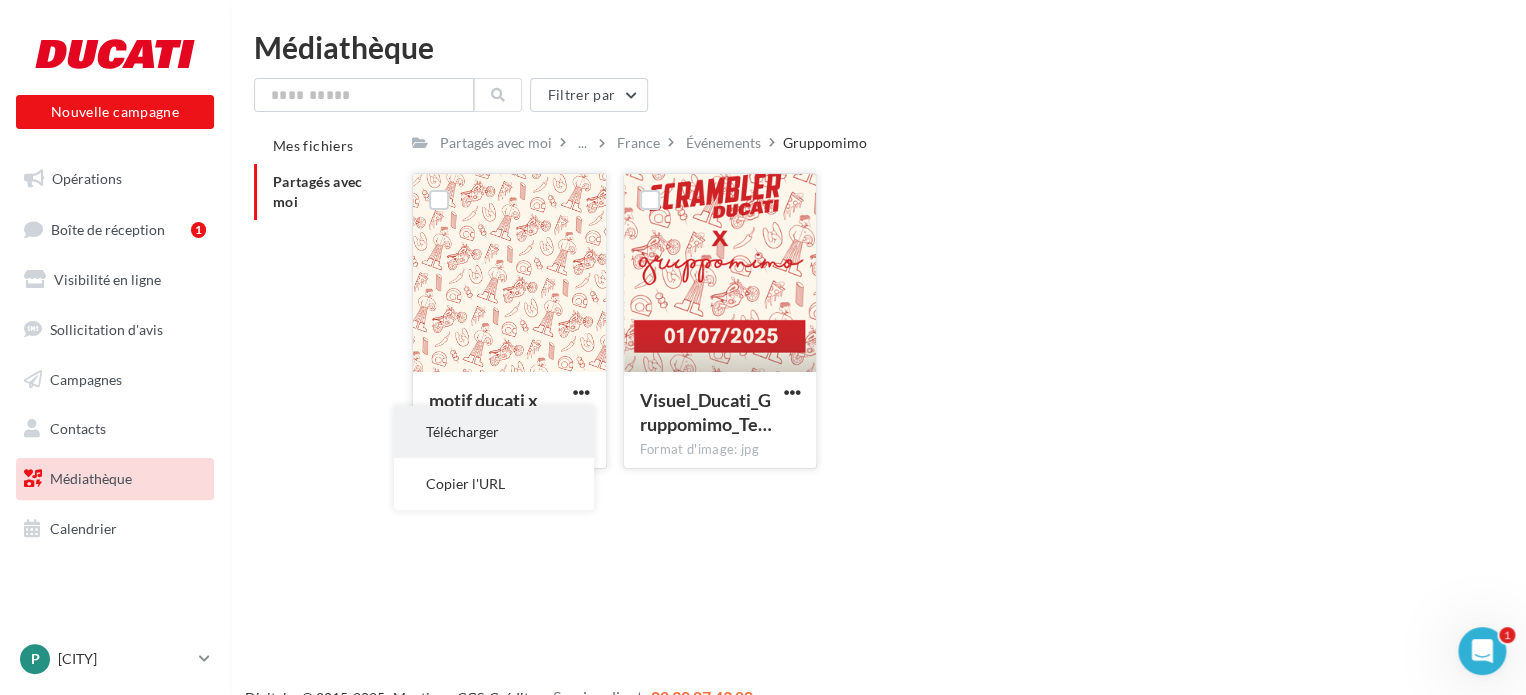click on "Télécharger" at bounding box center [494, 432] 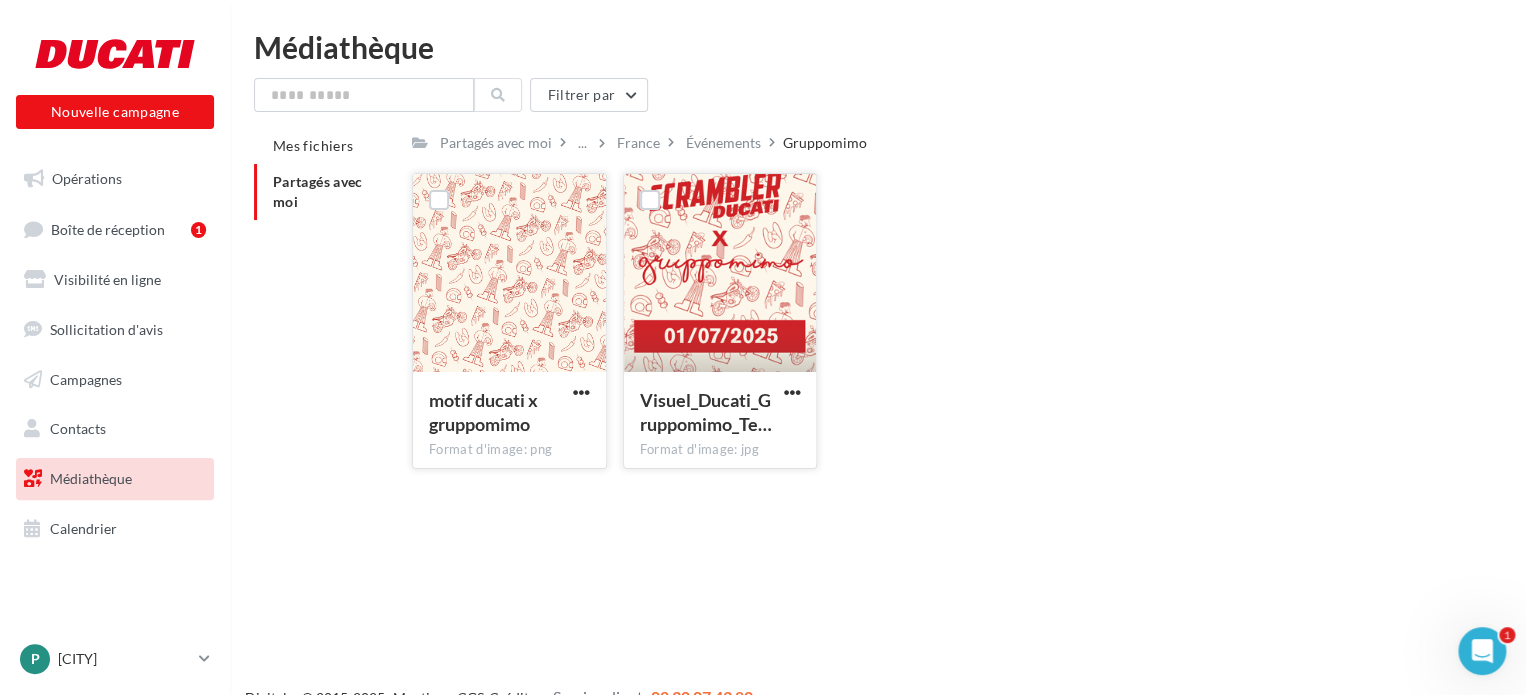click at bounding box center [509, 274] 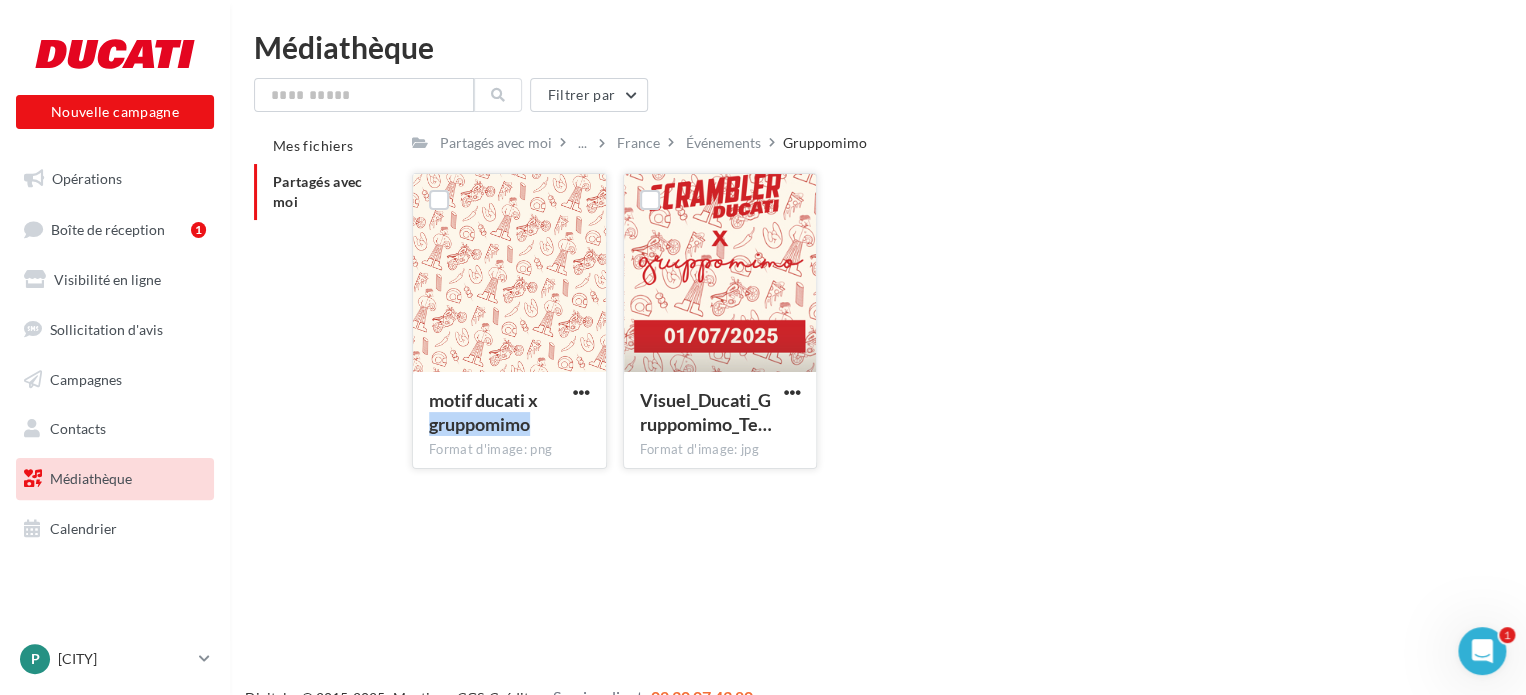 click on "motif ducati x gruppomimo" at bounding box center (509, 414) 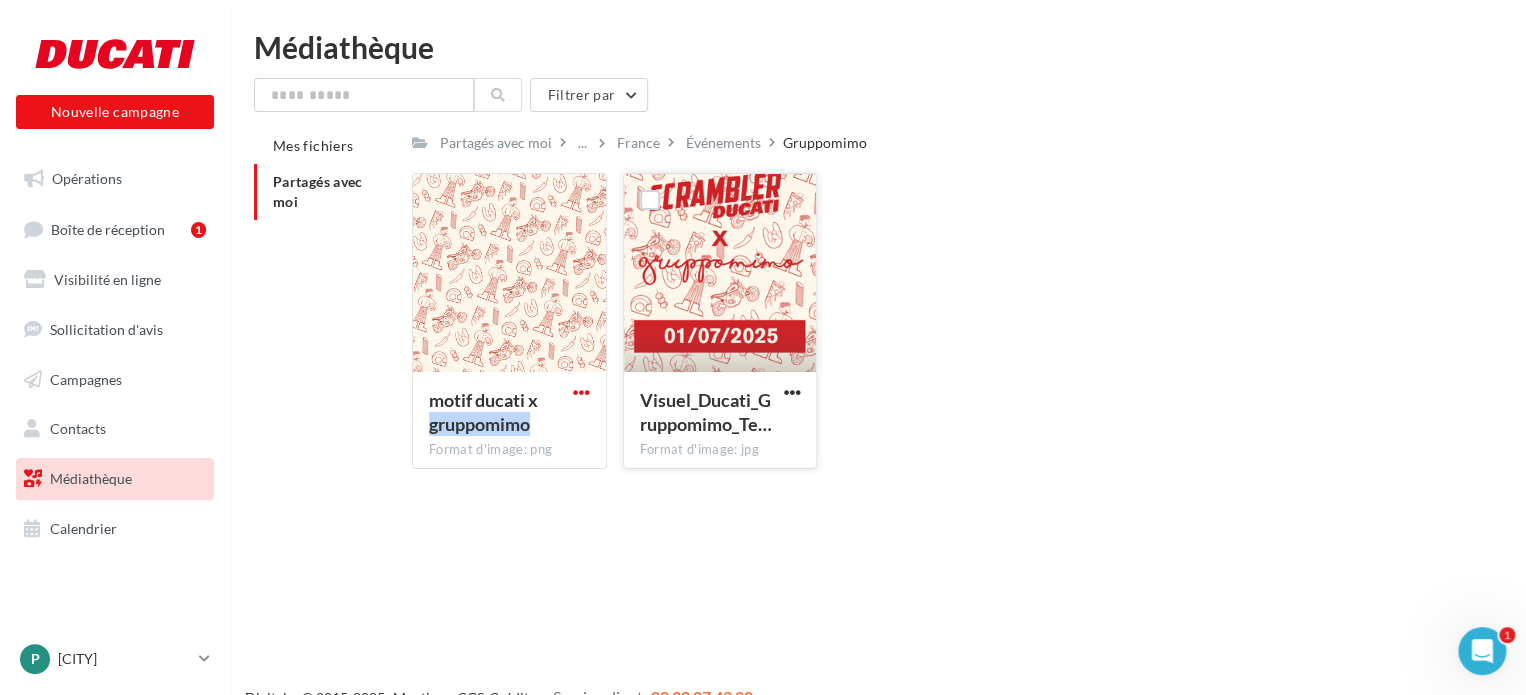click at bounding box center [581, 392] 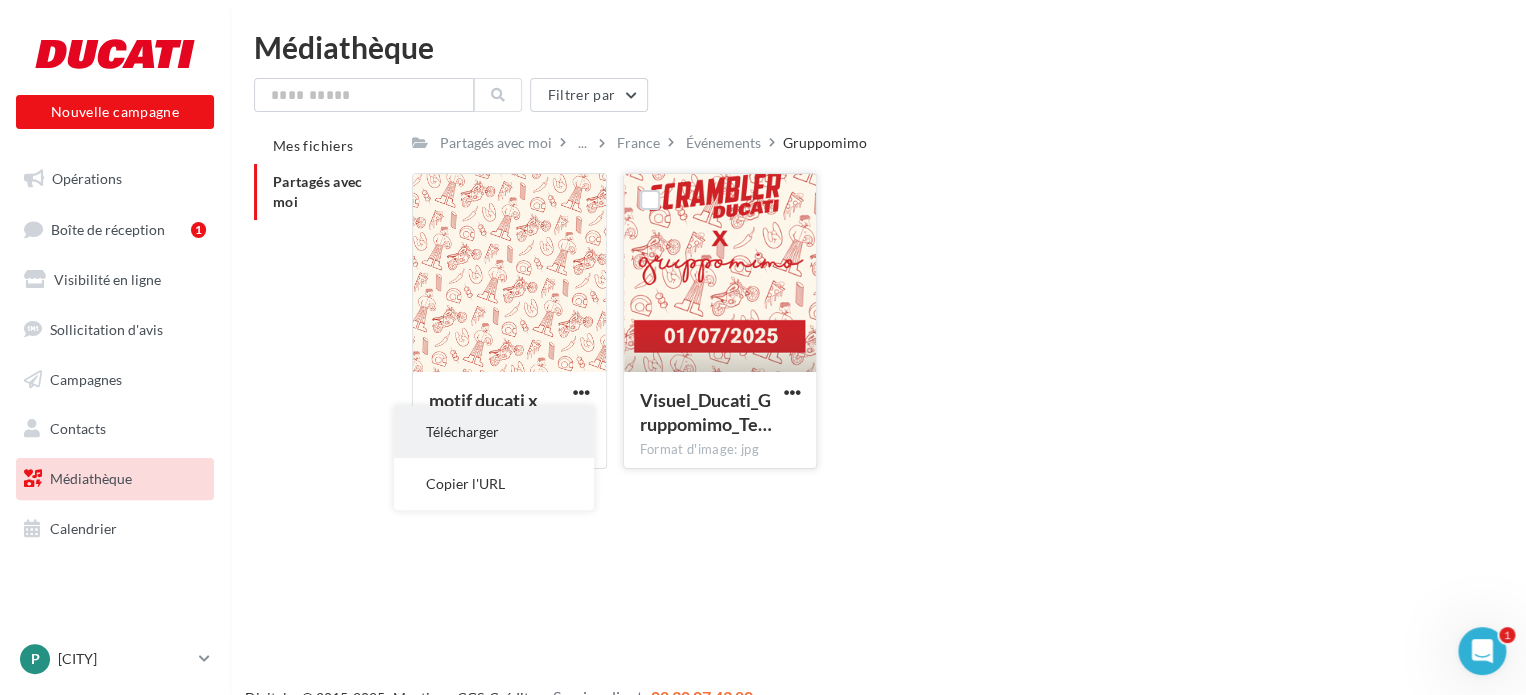 click on "Télécharger" at bounding box center (494, 432) 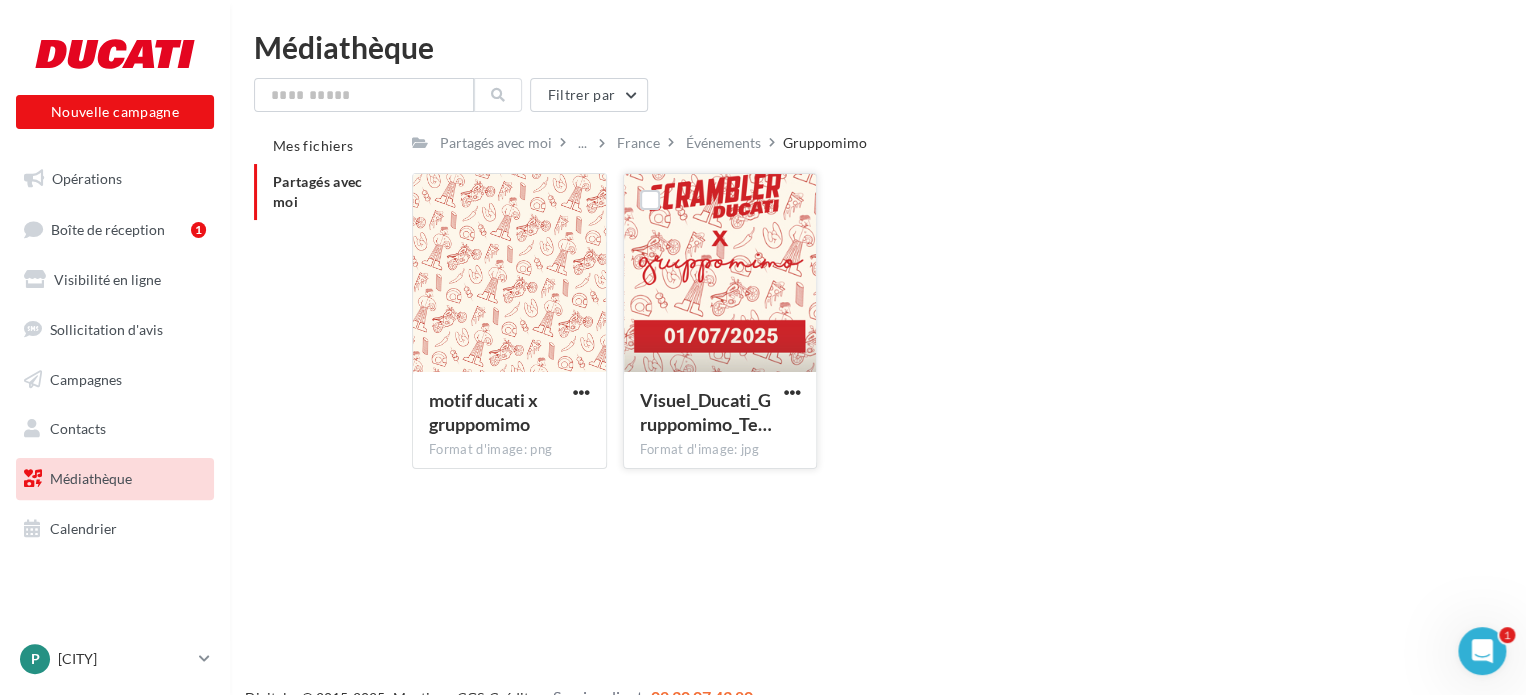 click on "Nouvelle campagne
Nouvelle campagne
Opérations
Boîte de réception
1
Visibilité en ligne
Sollicitation d'avis
Campagnes
Contacts
Mes cibles
Médiathèque
Calendrier" at bounding box center [763, 379] 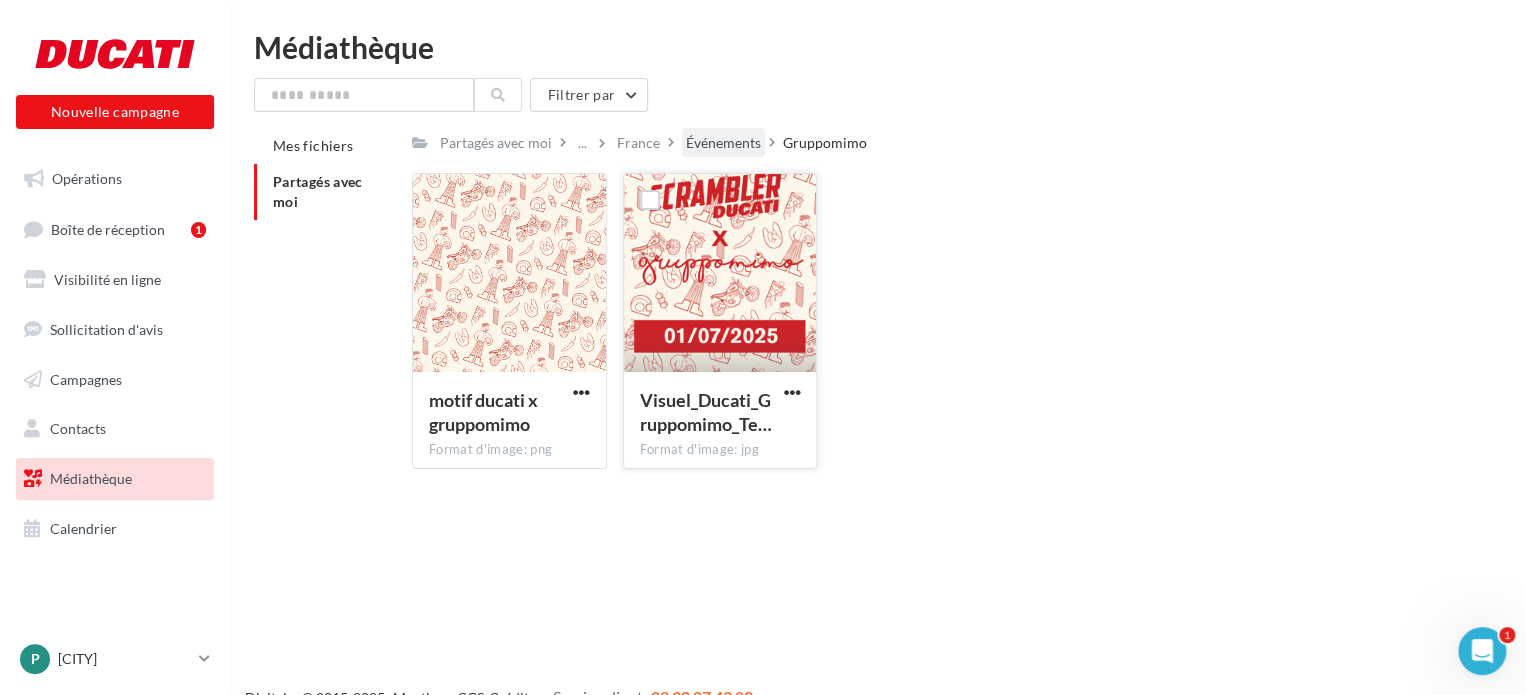 click on "Événements" at bounding box center (723, 143) 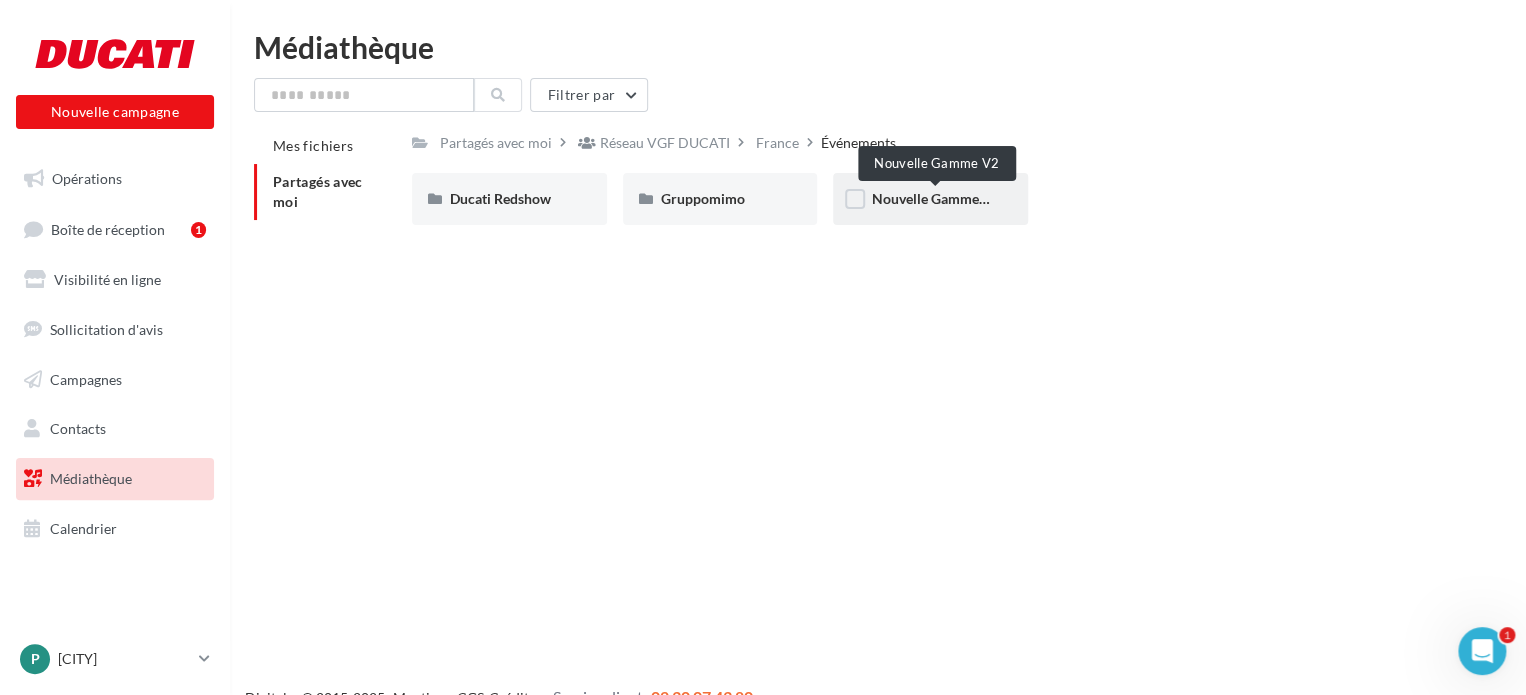click on "Nouvelle Gamme V2" at bounding box center (935, 198) 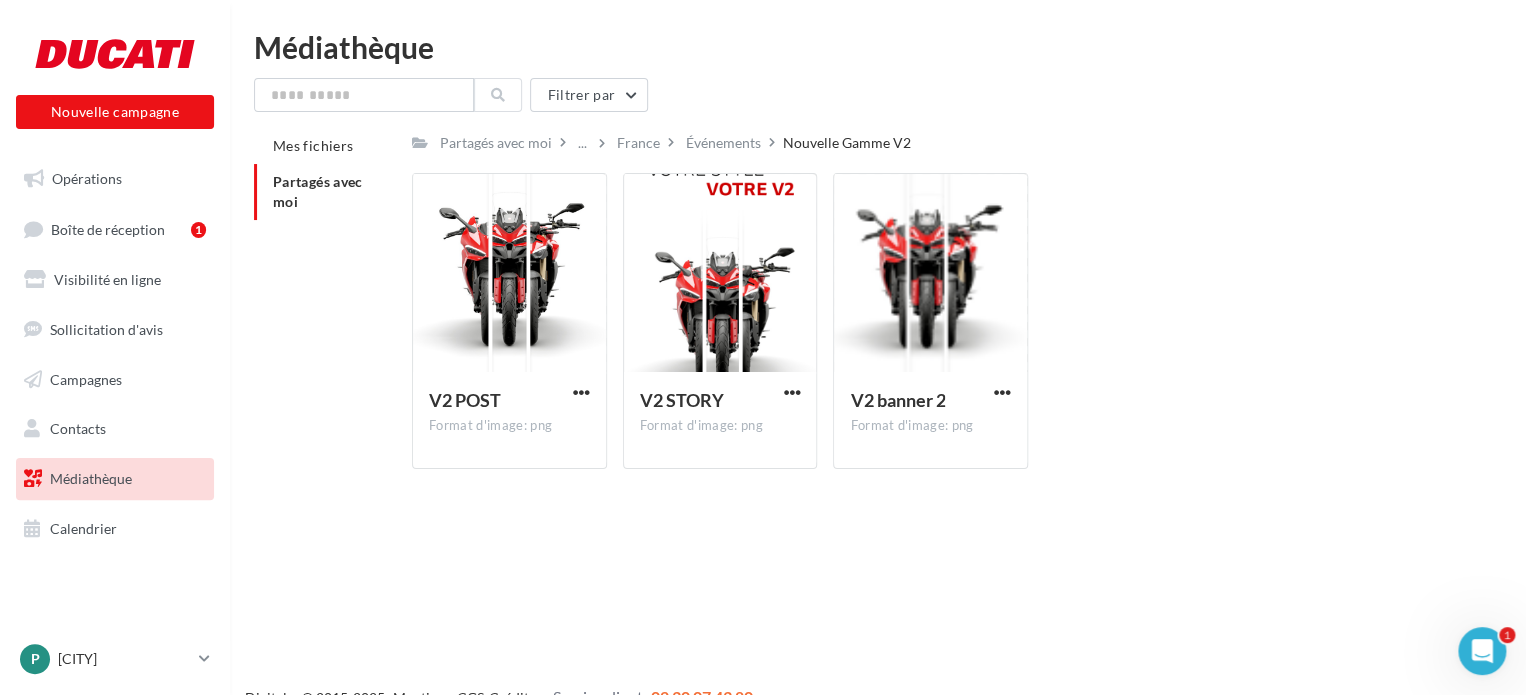 click on "Événements" at bounding box center (723, 143) 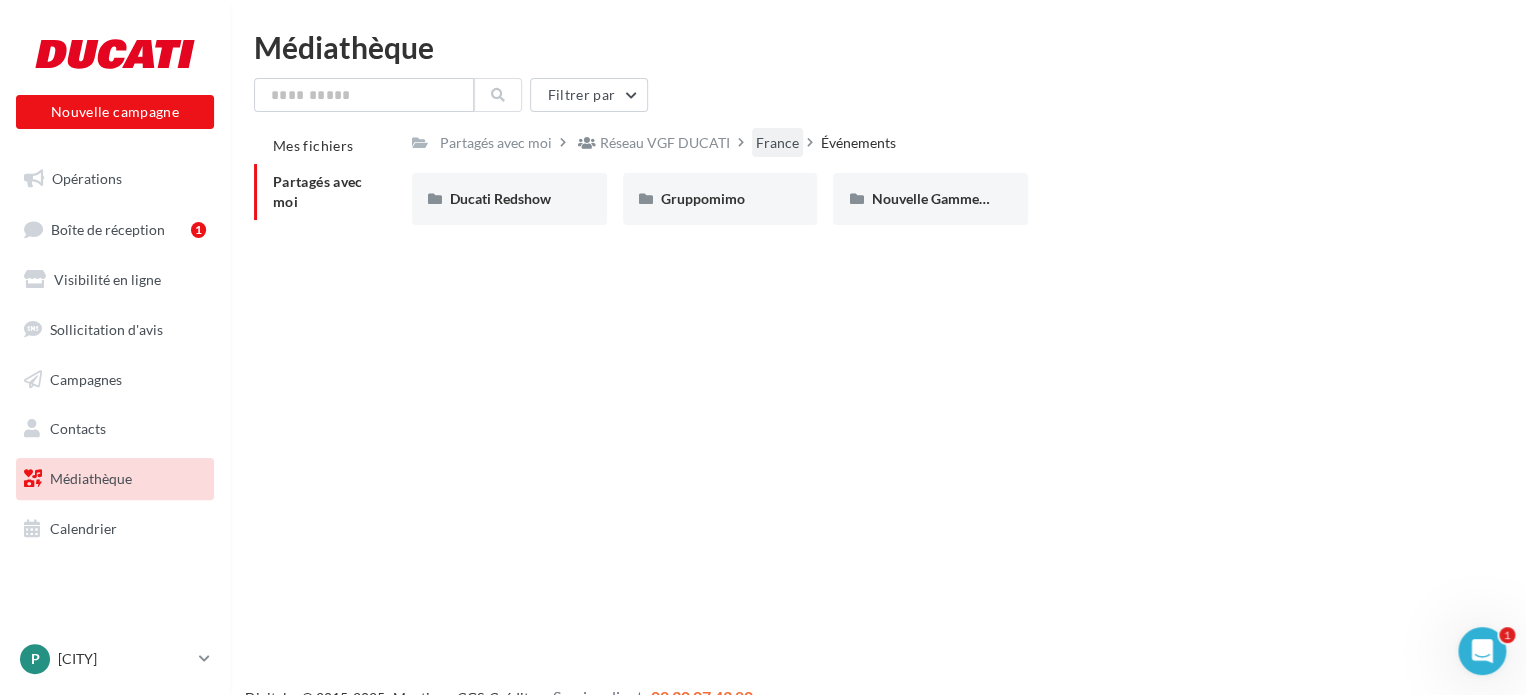 click on "France" at bounding box center [777, 143] 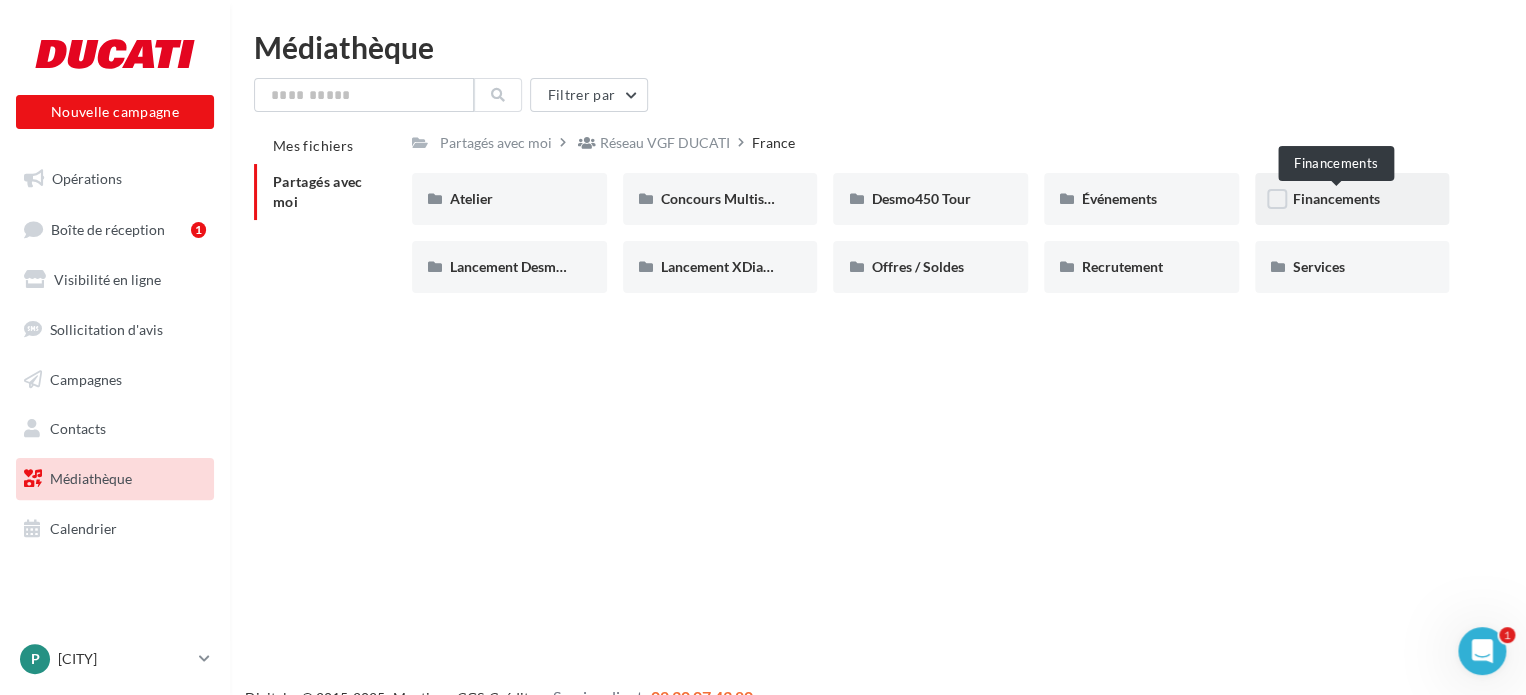click on "Financements" at bounding box center (1336, 198) 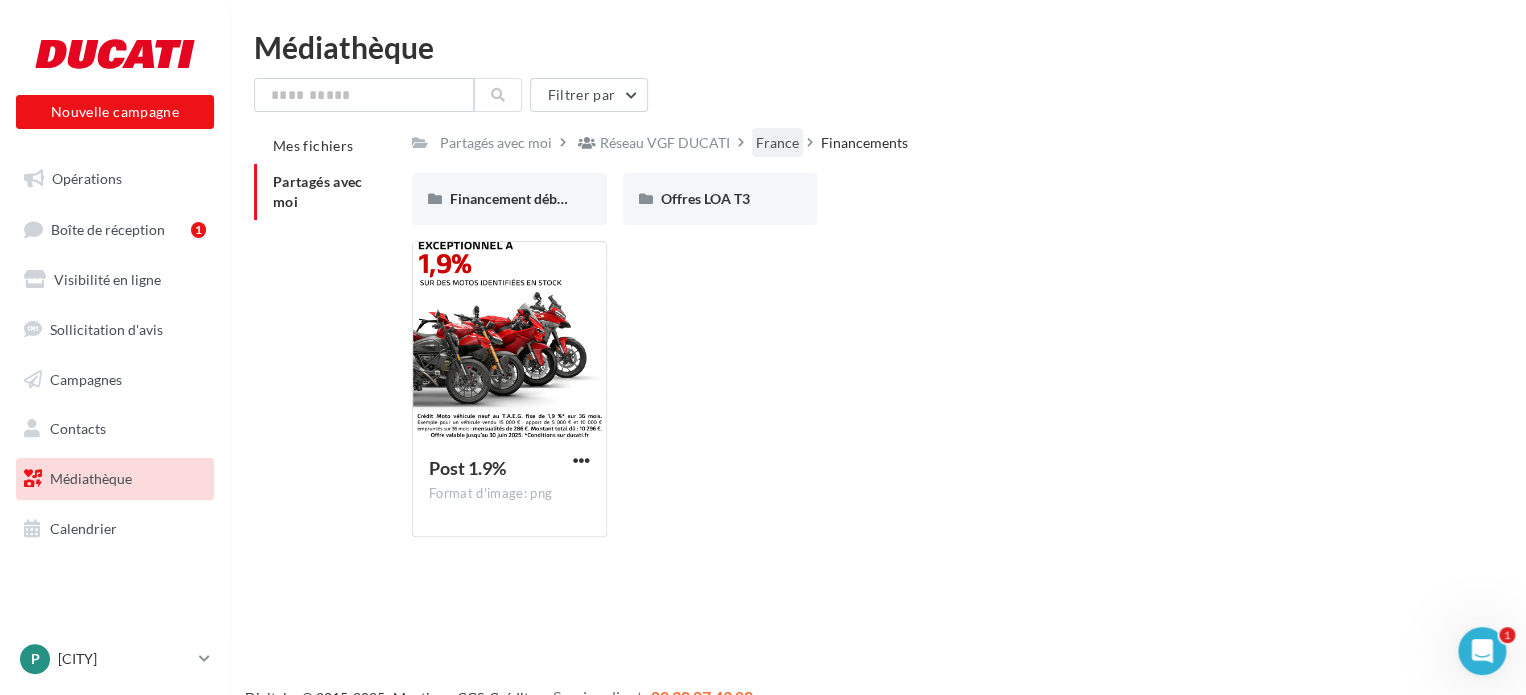 click on "France" at bounding box center (777, 143) 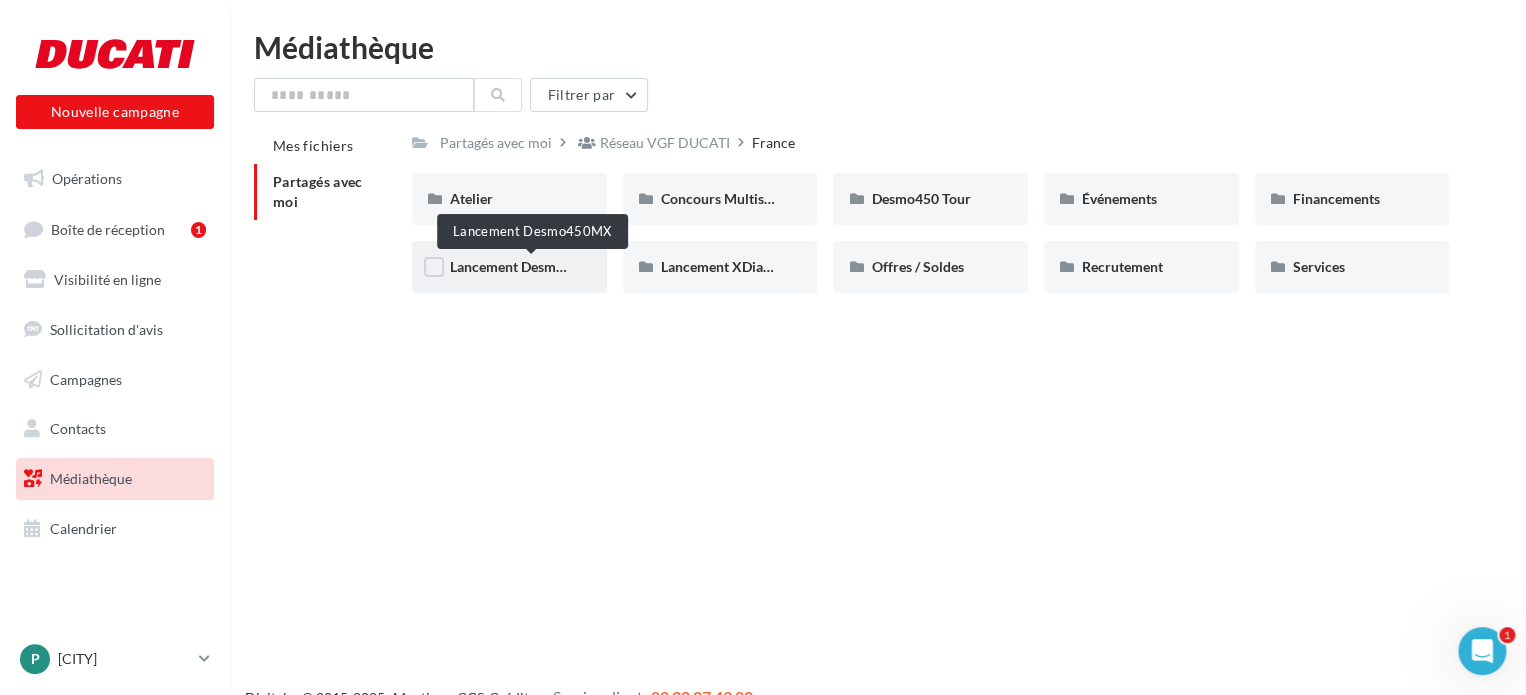 click on "Lancement Desmo450MX" at bounding box center [530, 266] 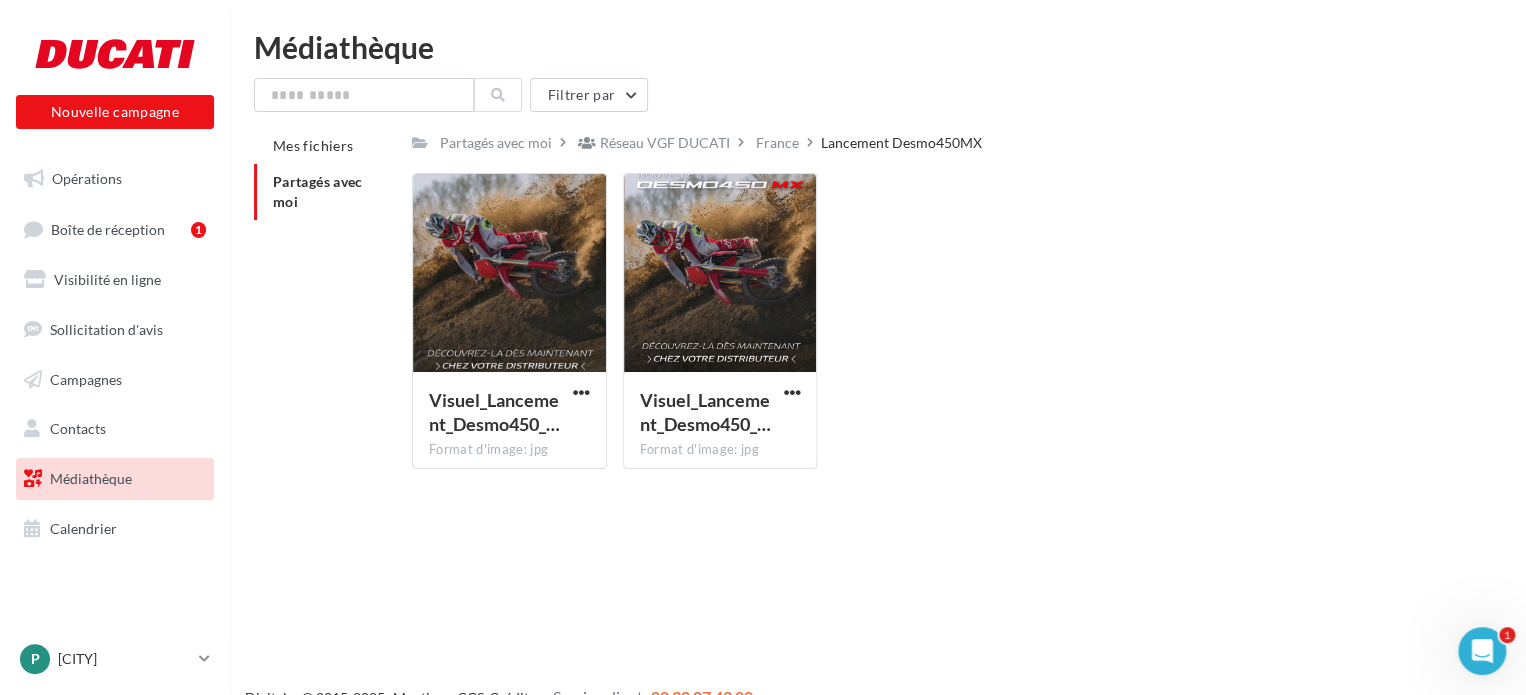 click on "France" at bounding box center [777, 143] 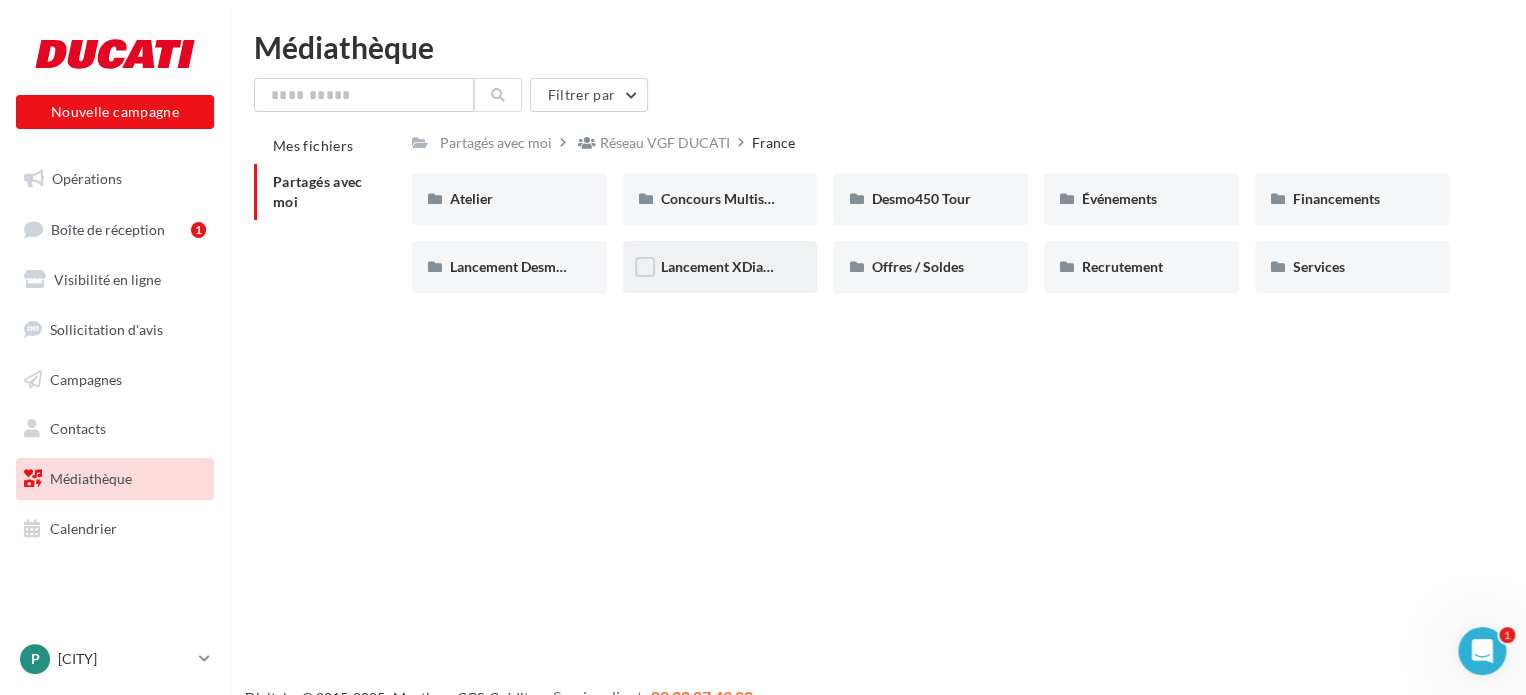 click on "Lancement XDiavel V4" at bounding box center (720, 267) 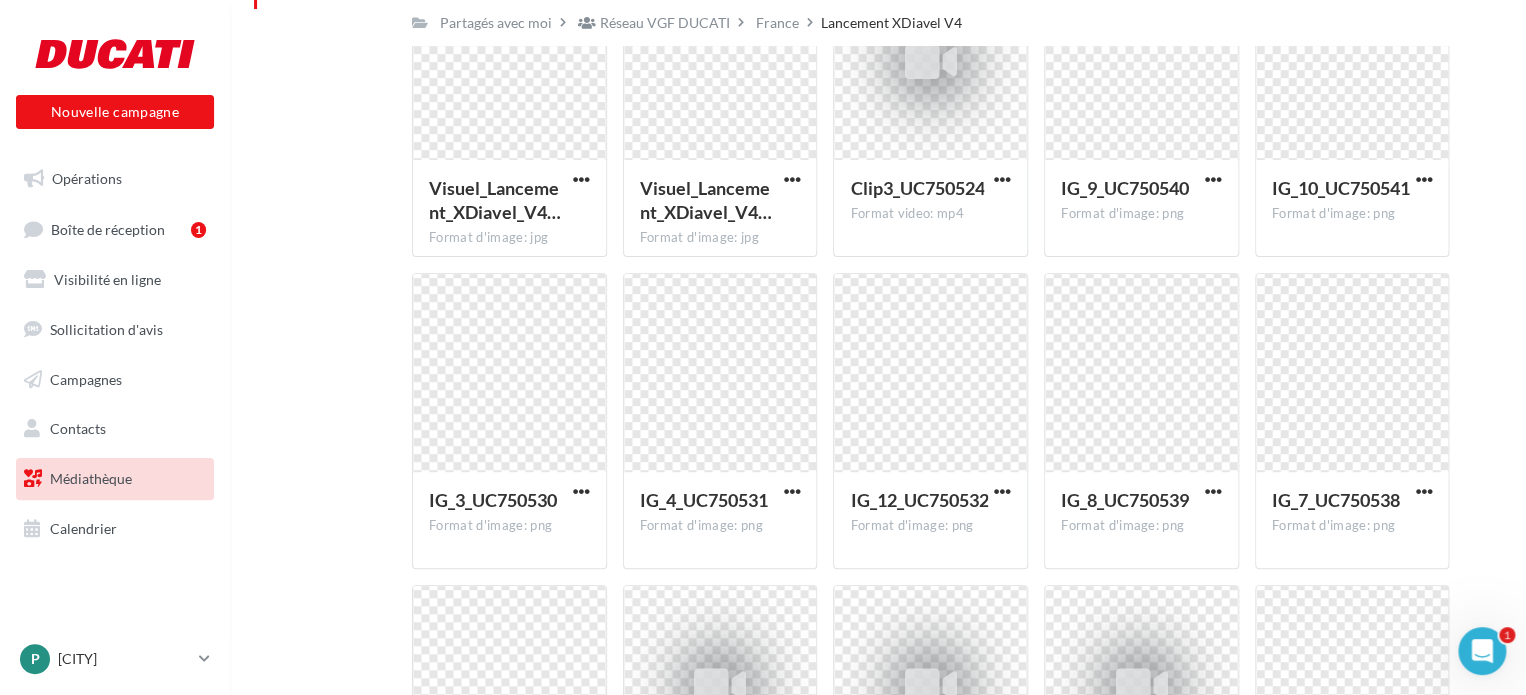 scroll, scrollTop: 0, scrollLeft: 0, axis: both 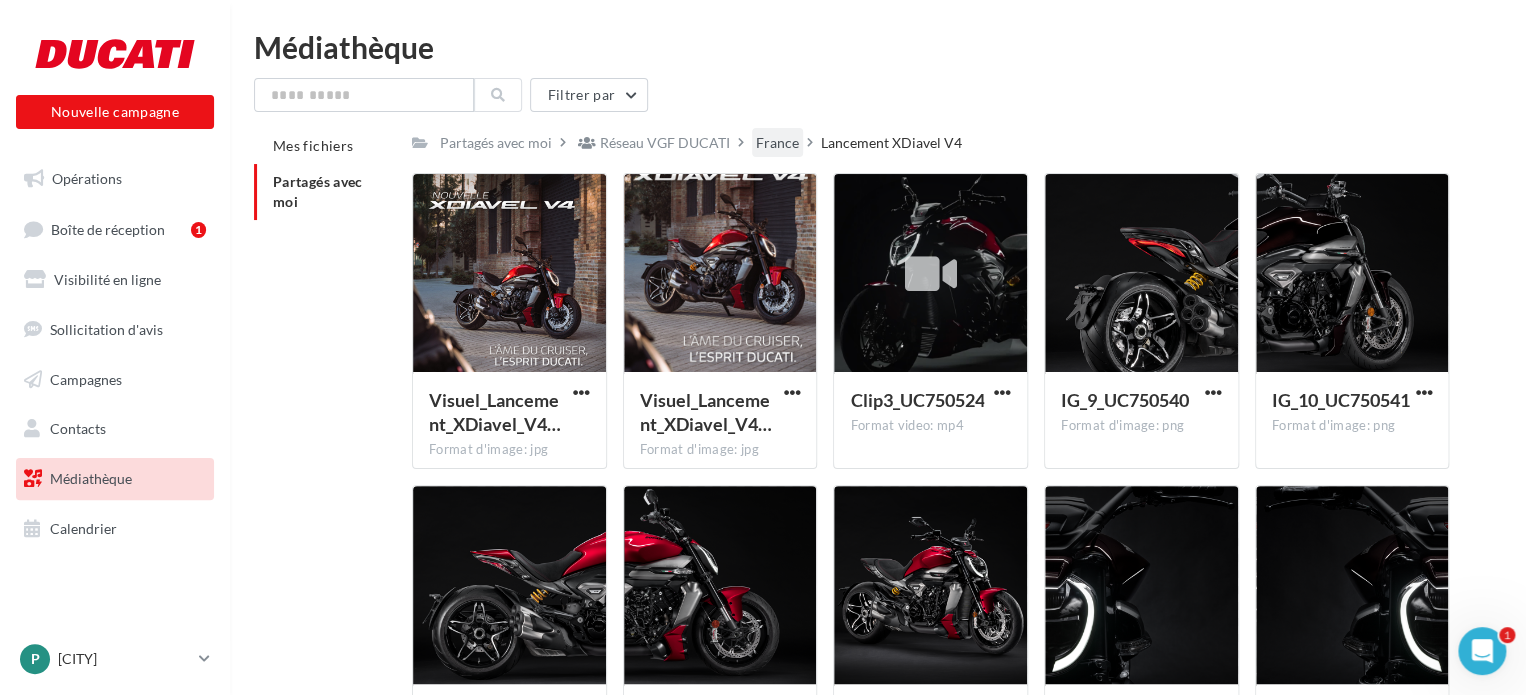 click on "France" at bounding box center [777, 143] 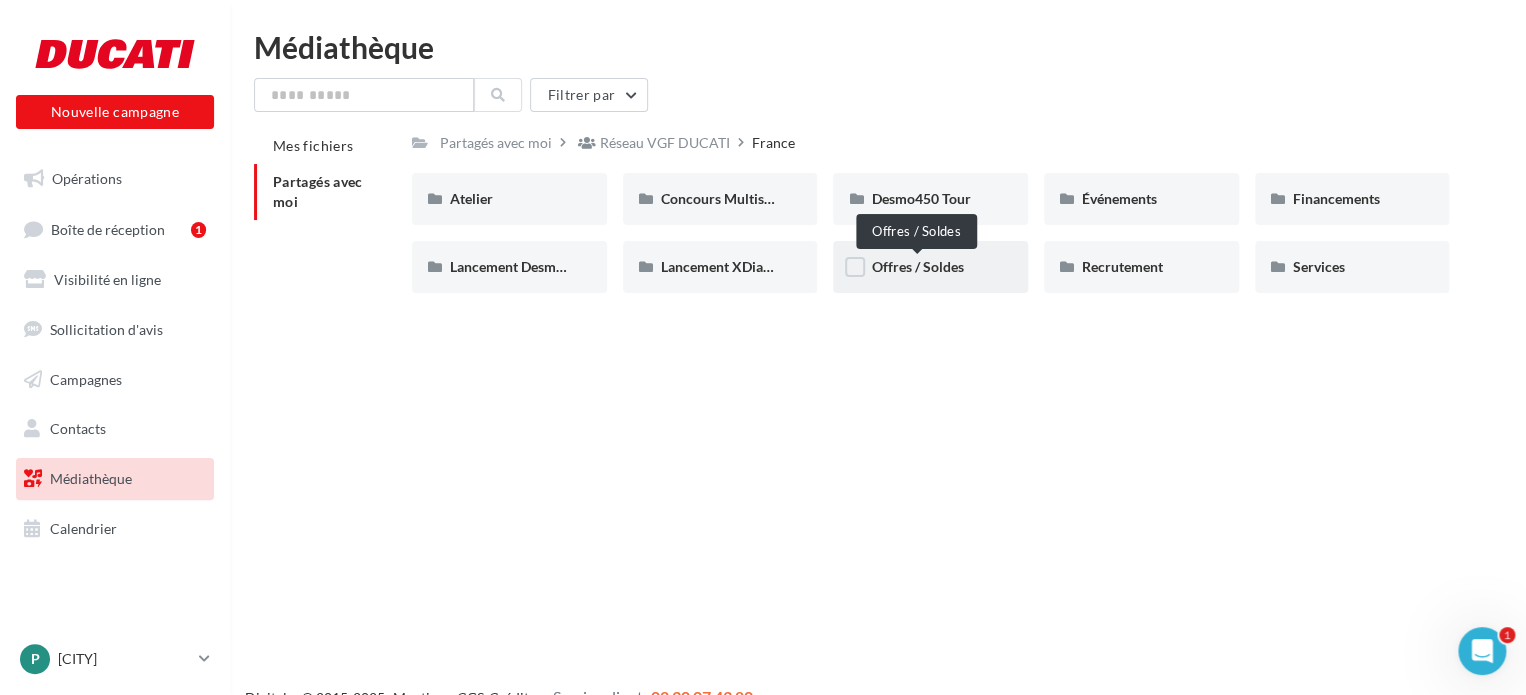 click on "Offres / Soldes" at bounding box center (917, 266) 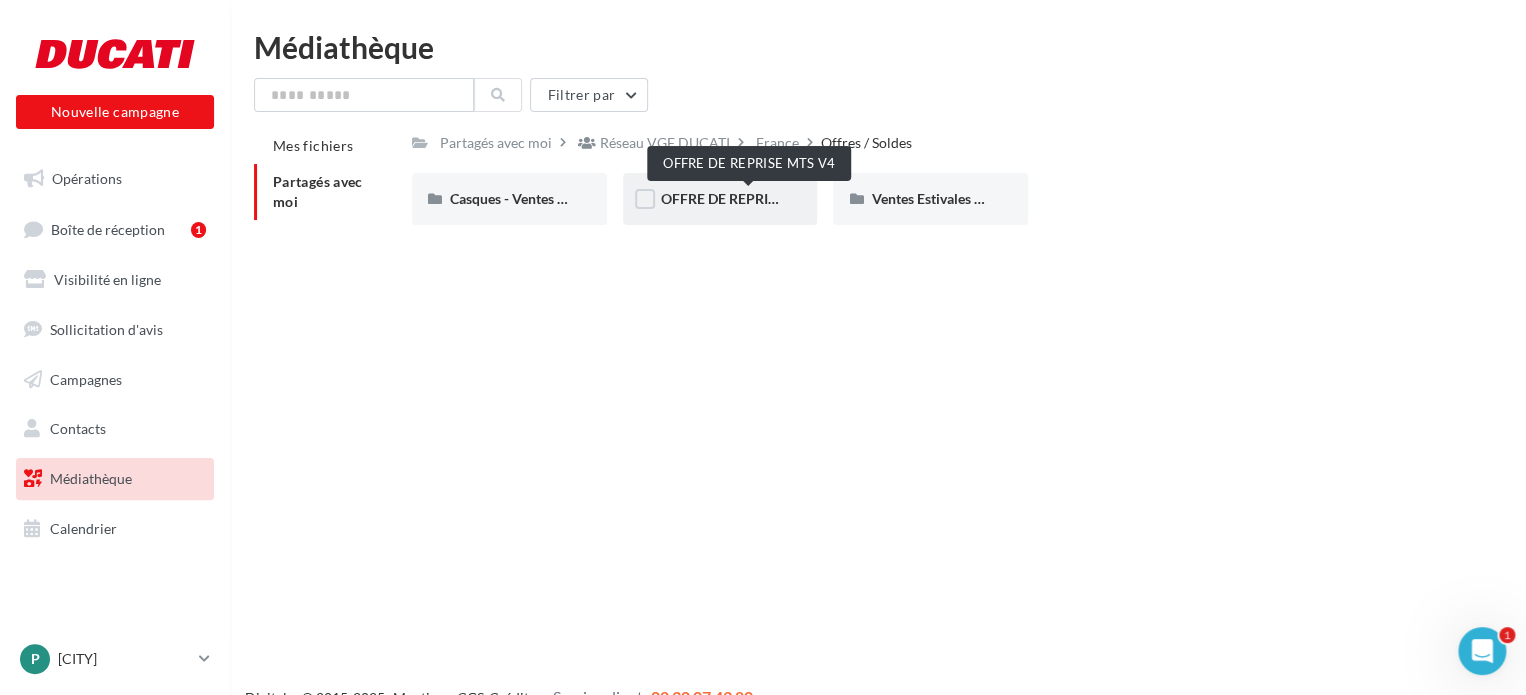 click on "OFFRE DE REPRISE MTS V4" at bounding box center [749, 198] 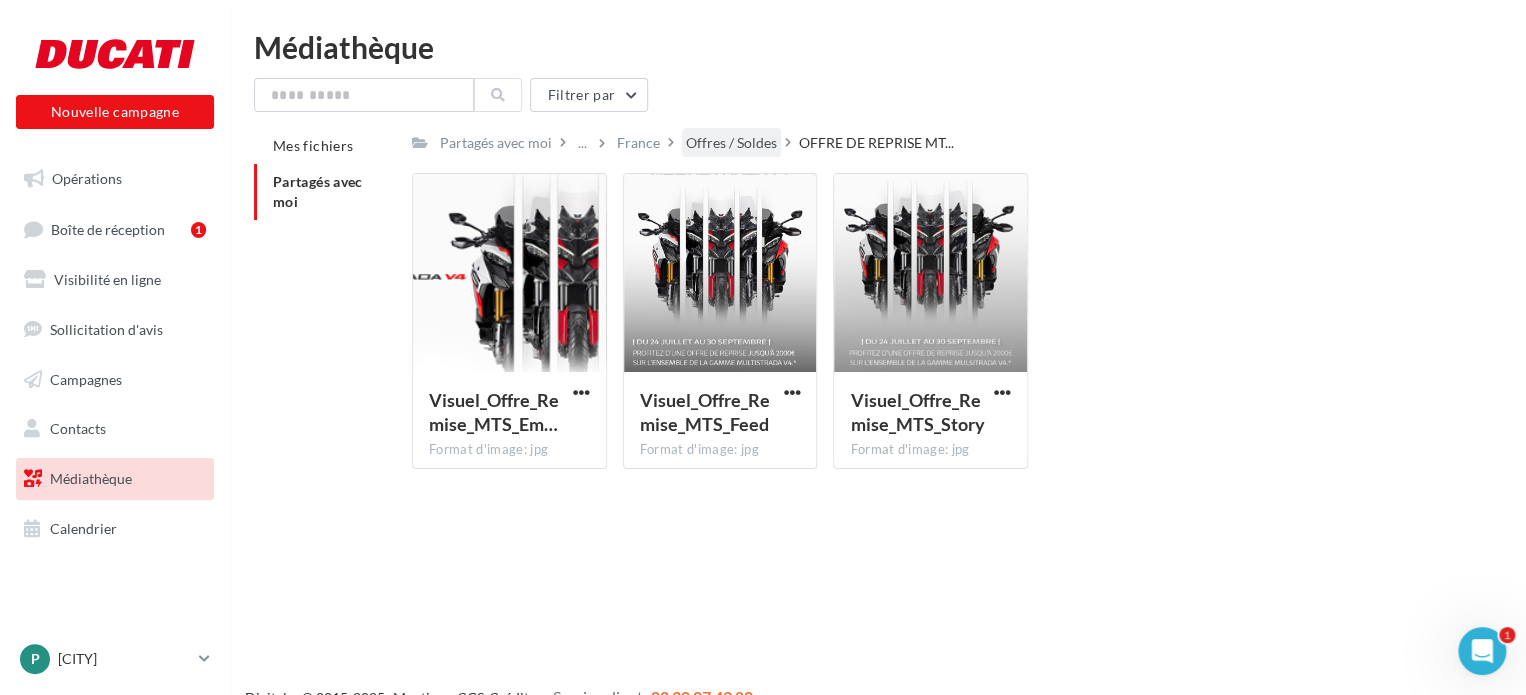 click on "Offres / Soldes" at bounding box center [731, 143] 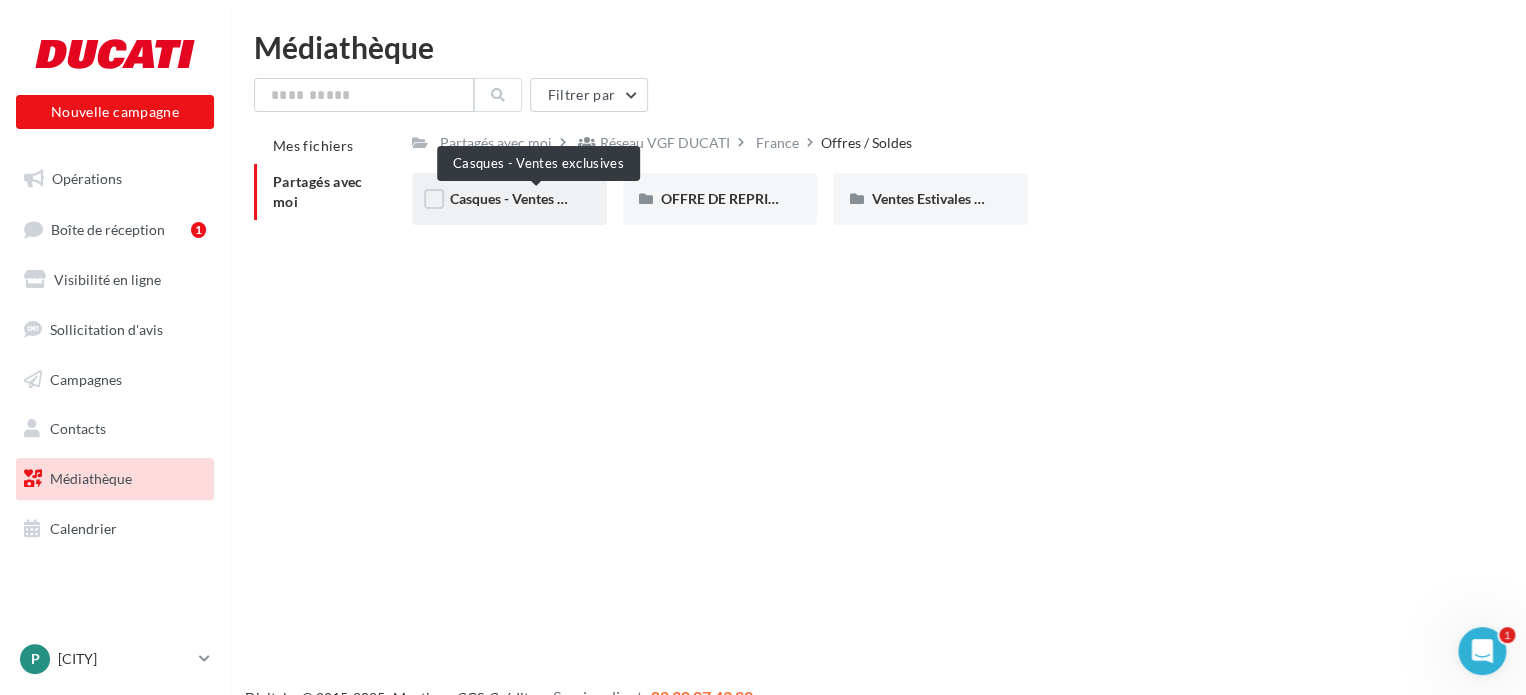 click on "Casques - Ventes exclusives" at bounding box center (535, 198) 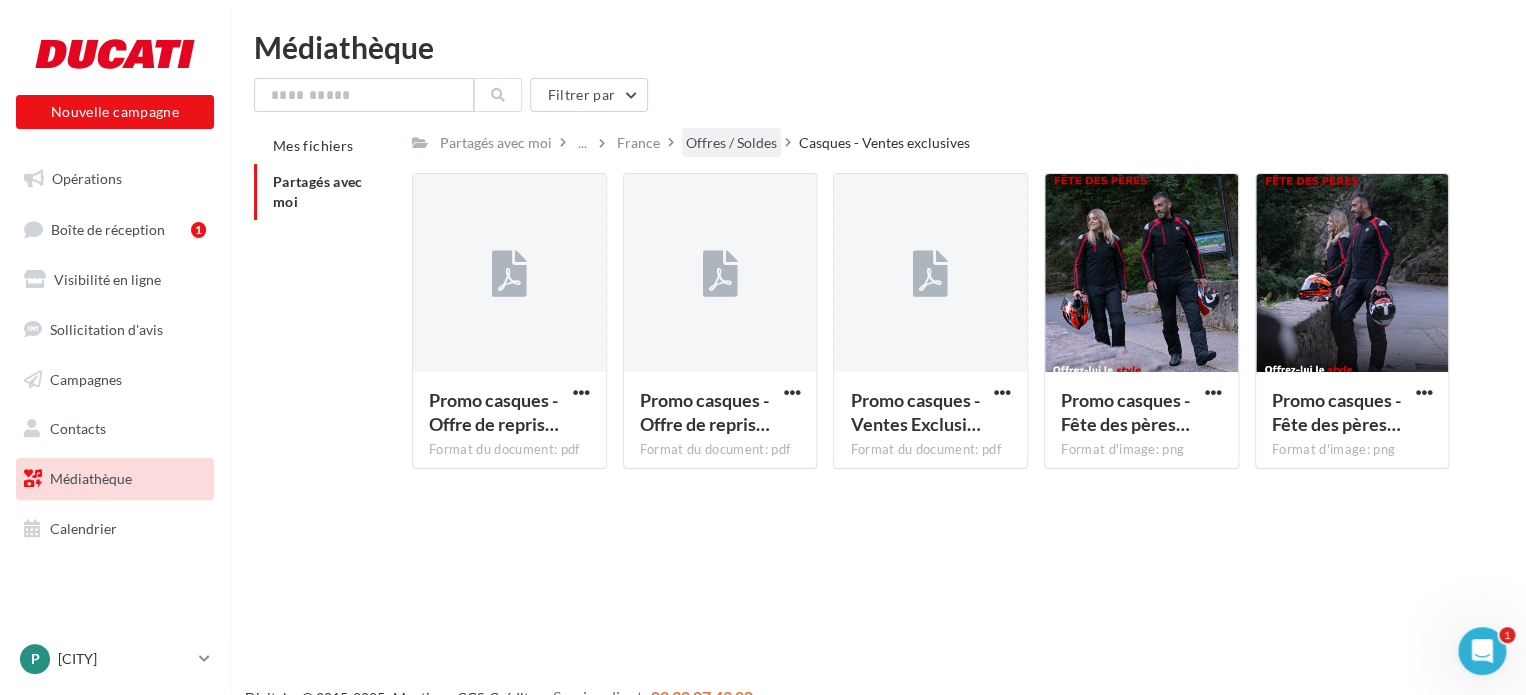 click on "Offres / Soldes" at bounding box center [731, 143] 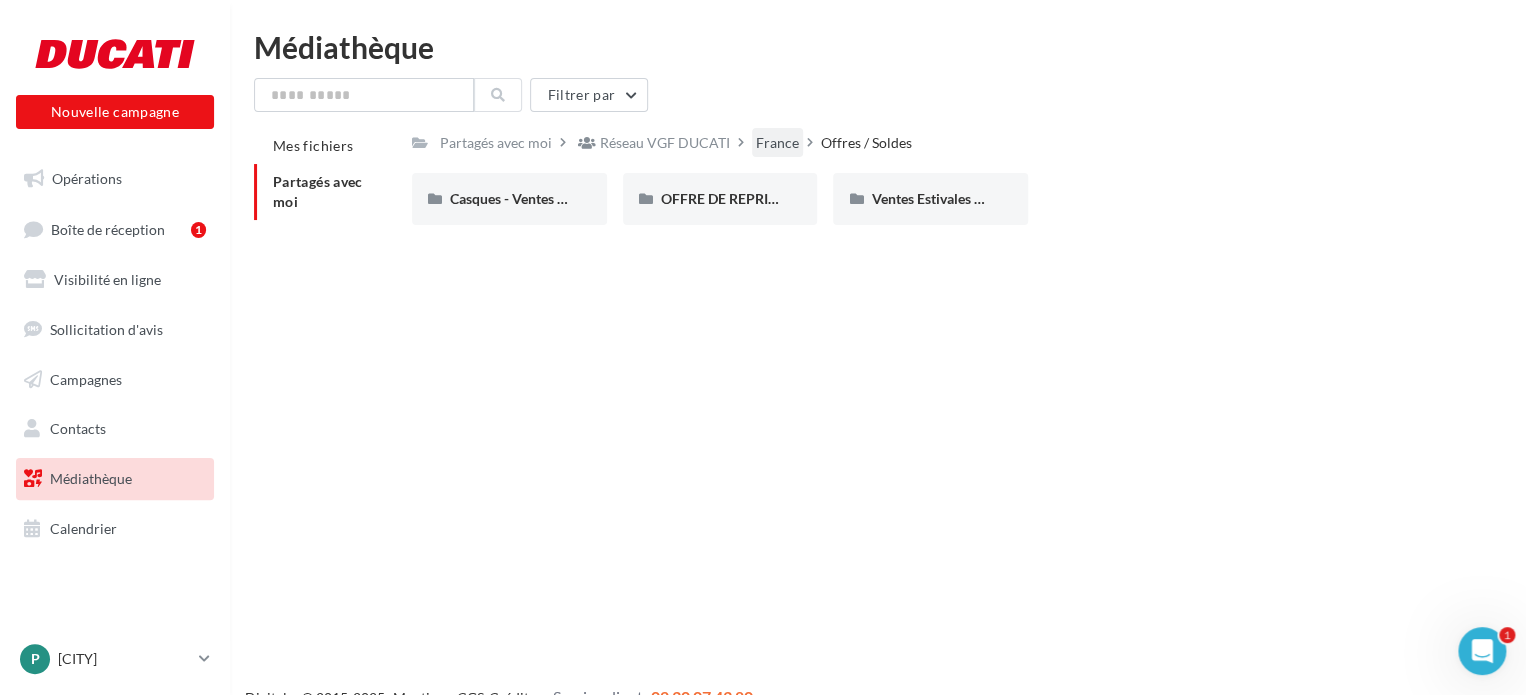click on "France" at bounding box center [777, 143] 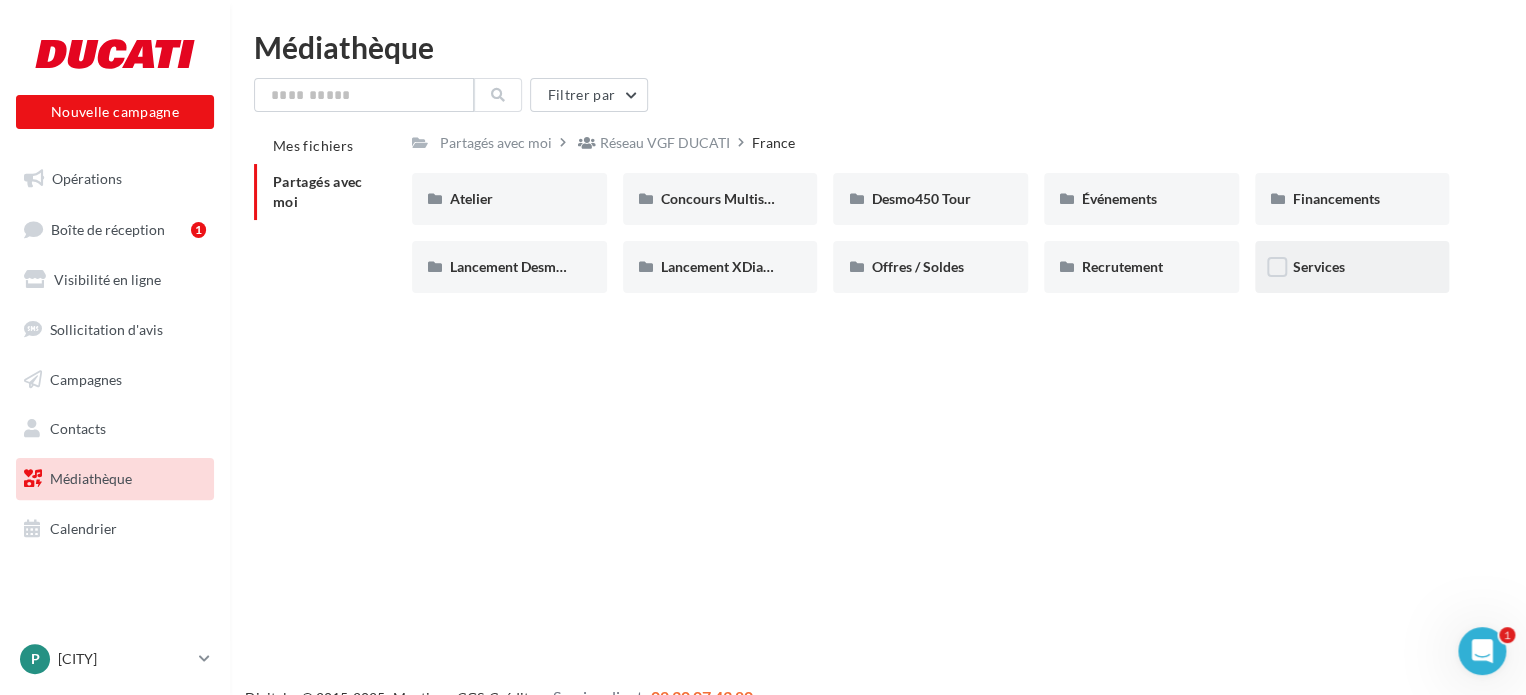 click on "Services" at bounding box center [1319, 266] 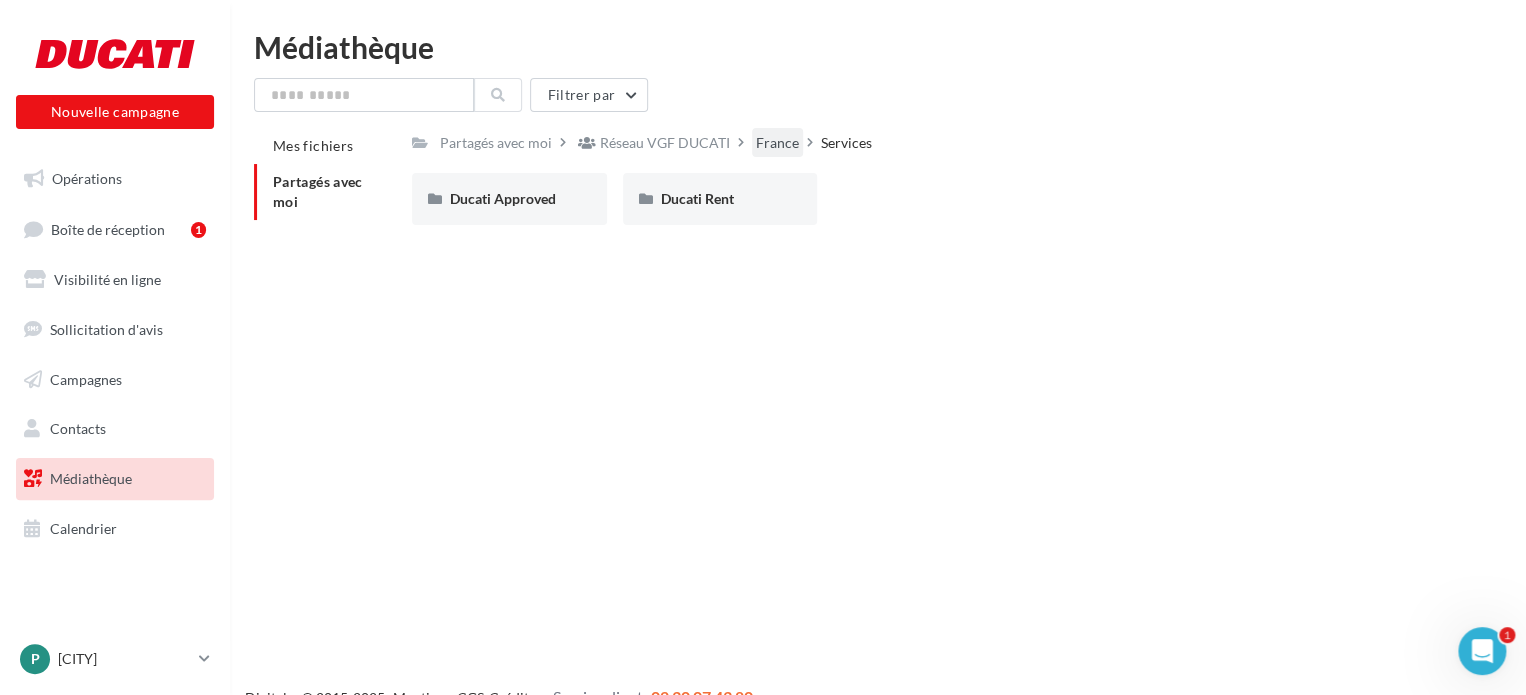 click on "France" at bounding box center [777, 143] 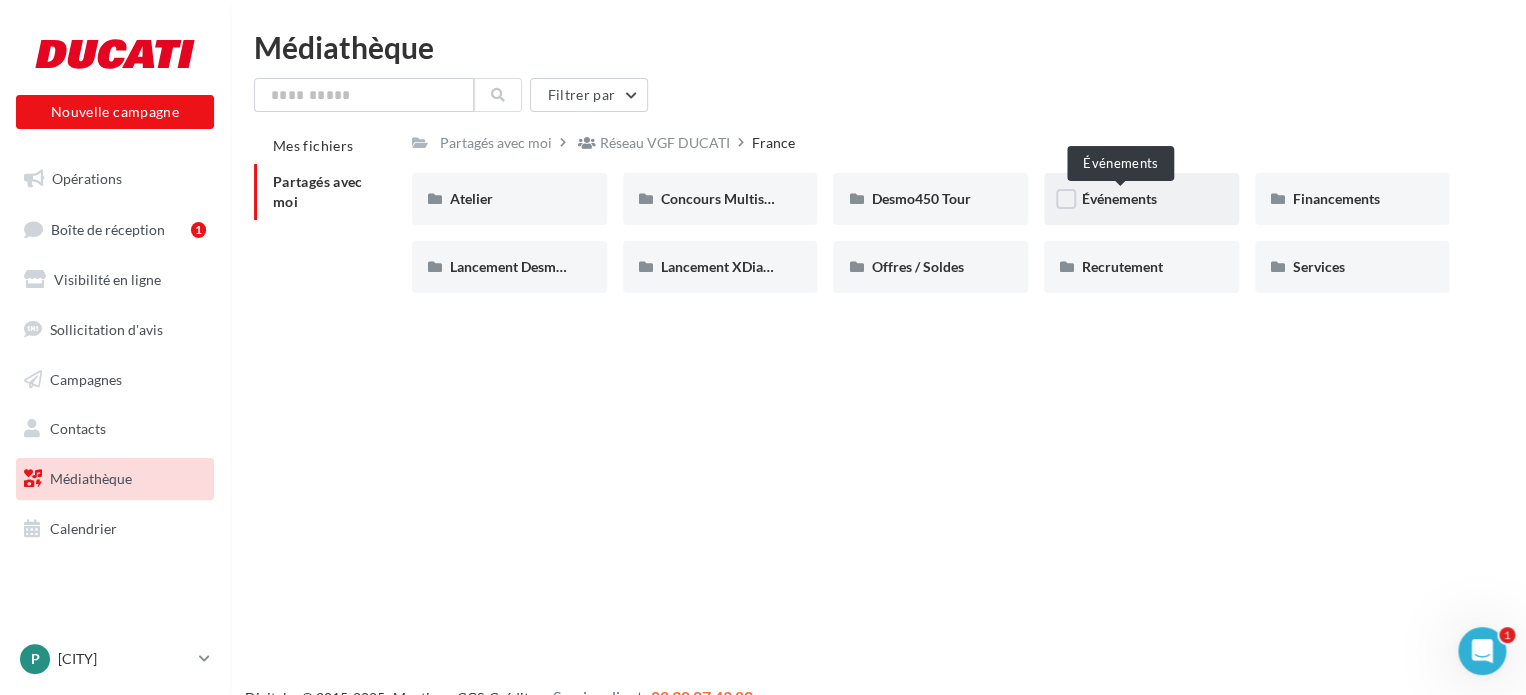 click on "Événements" at bounding box center (1119, 198) 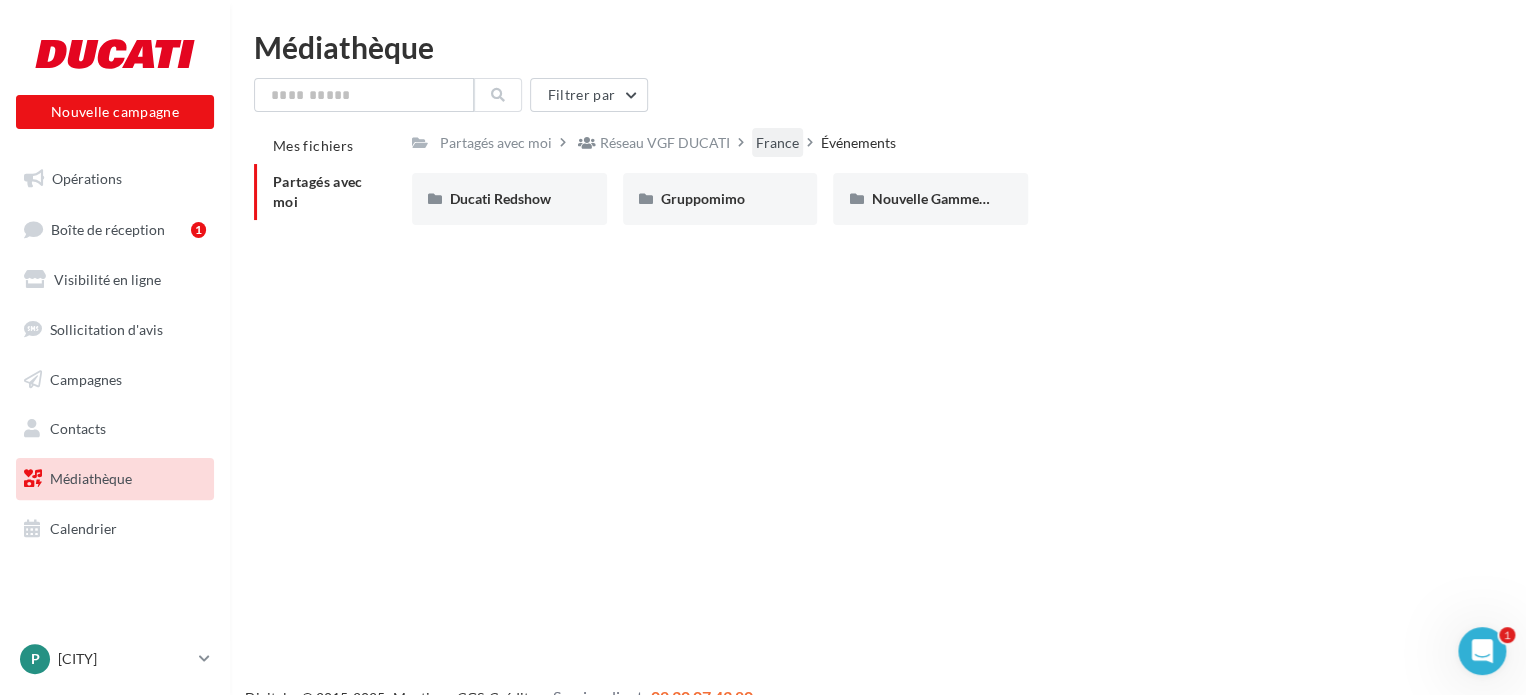 click on "France" at bounding box center [777, 143] 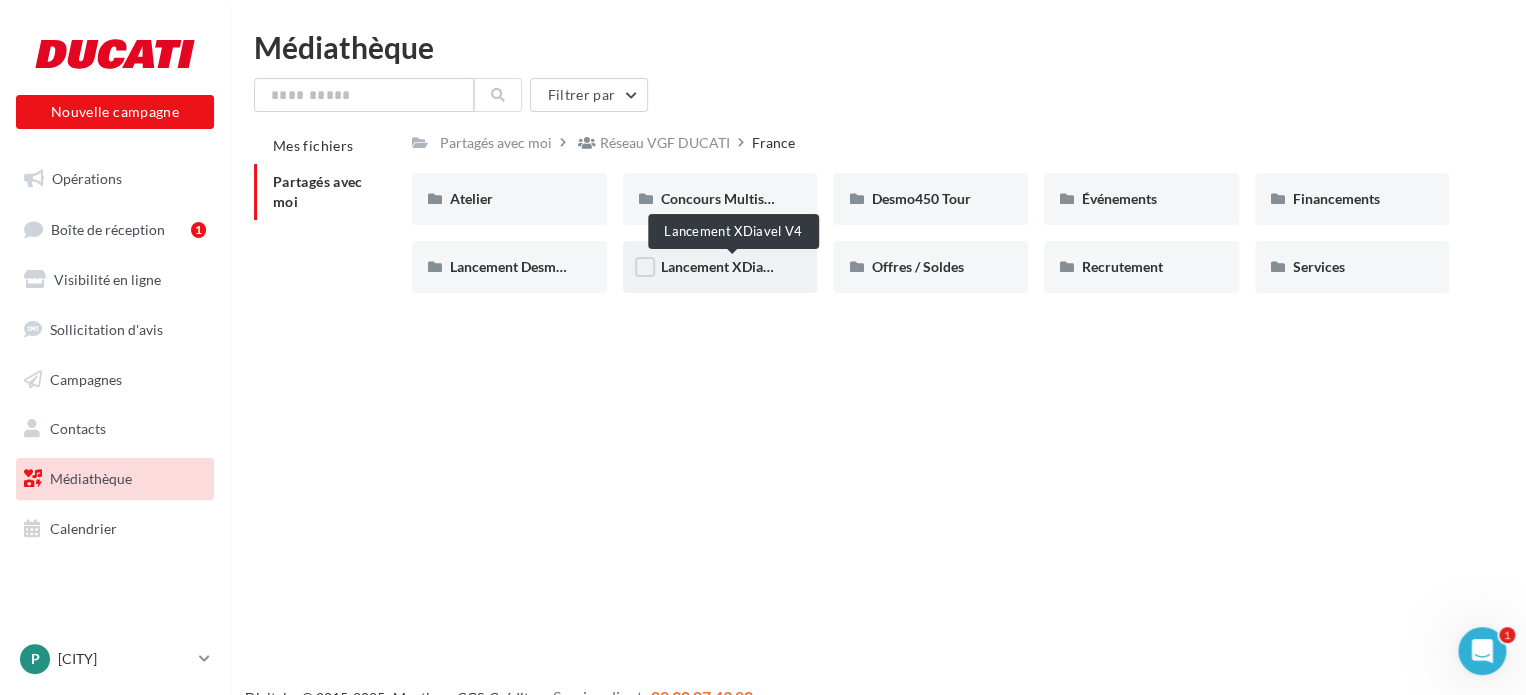 click on "Lancement XDiavel V4" at bounding box center [731, 266] 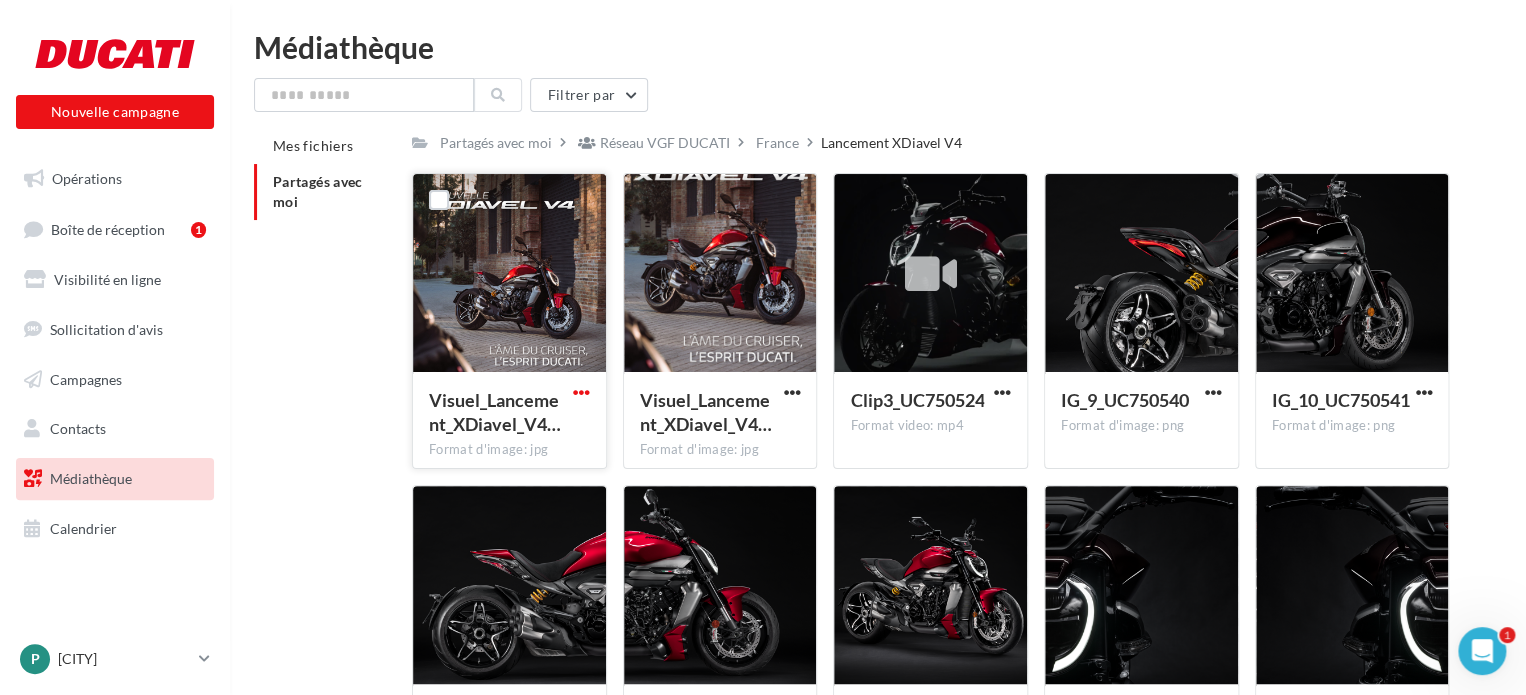 click at bounding box center [581, 392] 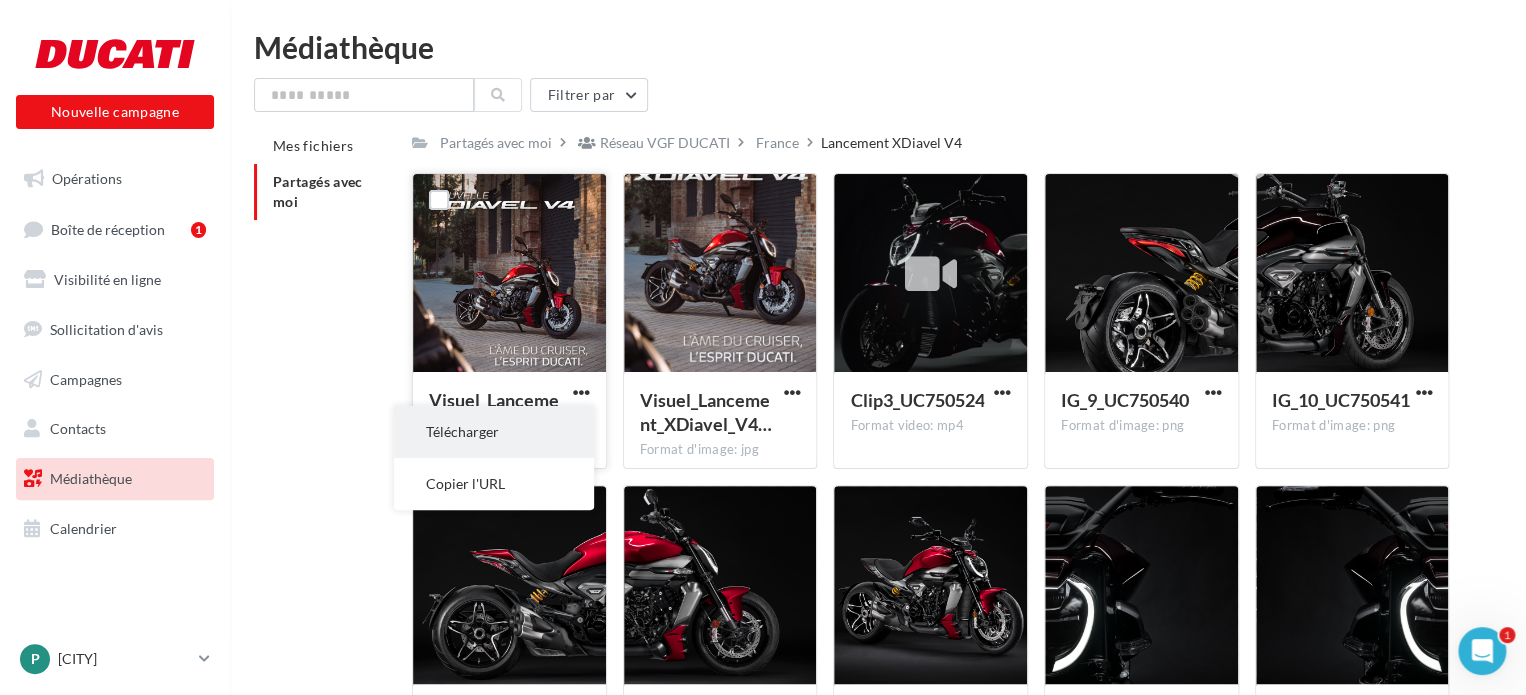 click on "Télécharger" at bounding box center (494, 432) 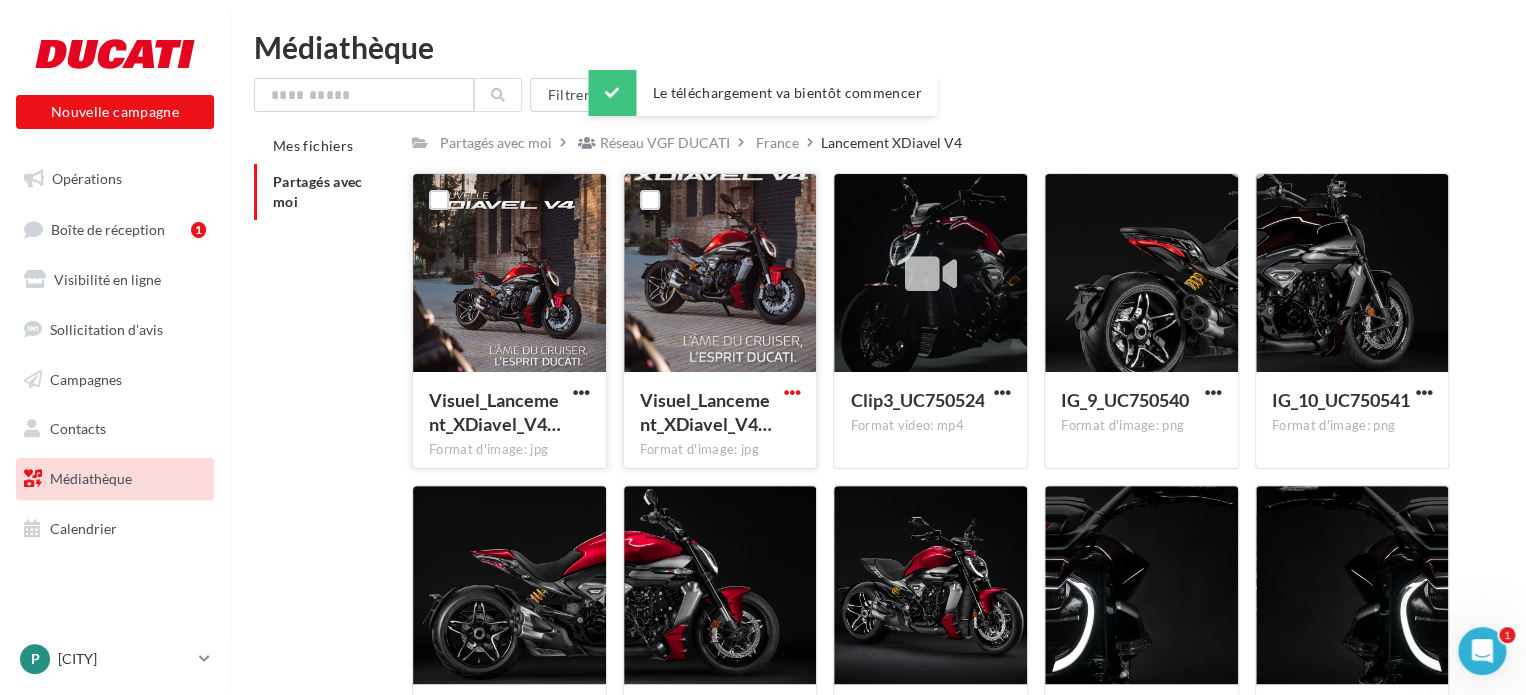 click at bounding box center (791, 392) 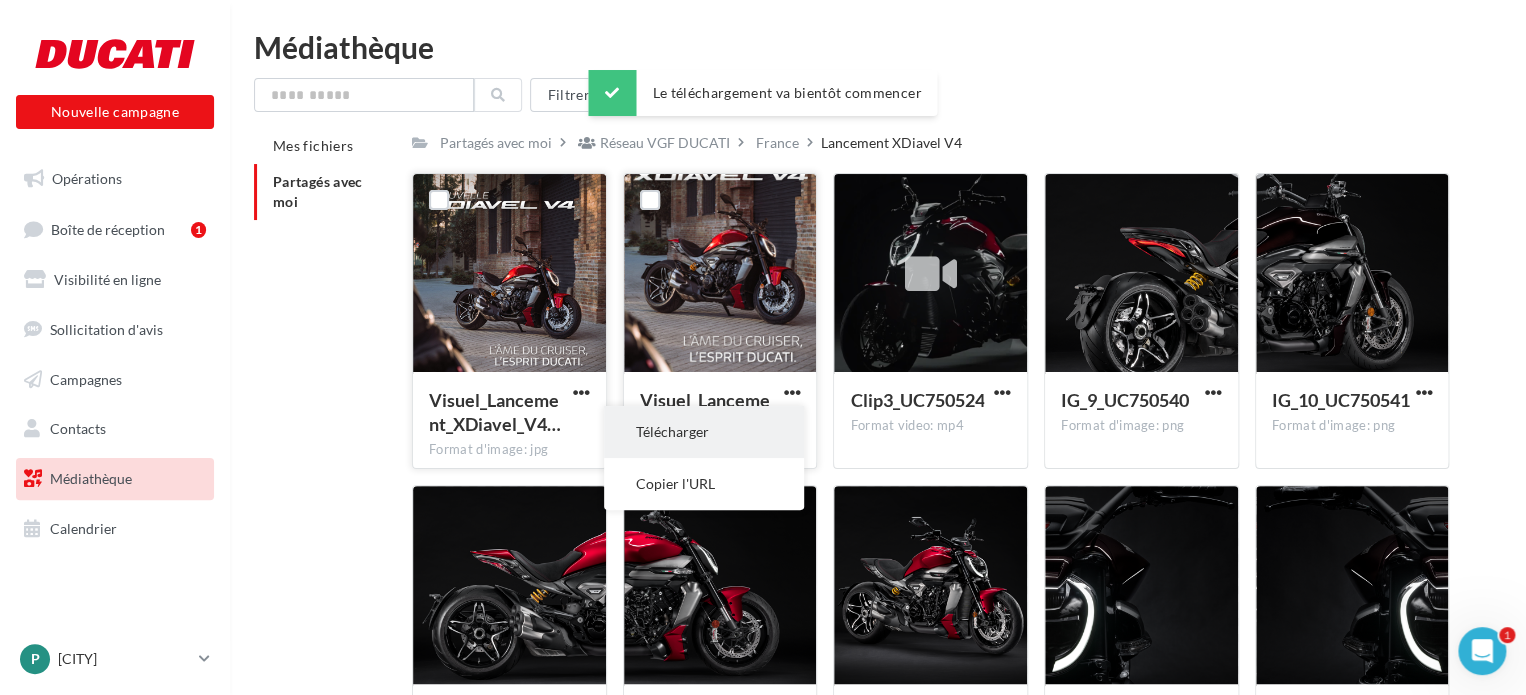 click on "Télécharger" at bounding box center (704, 432) 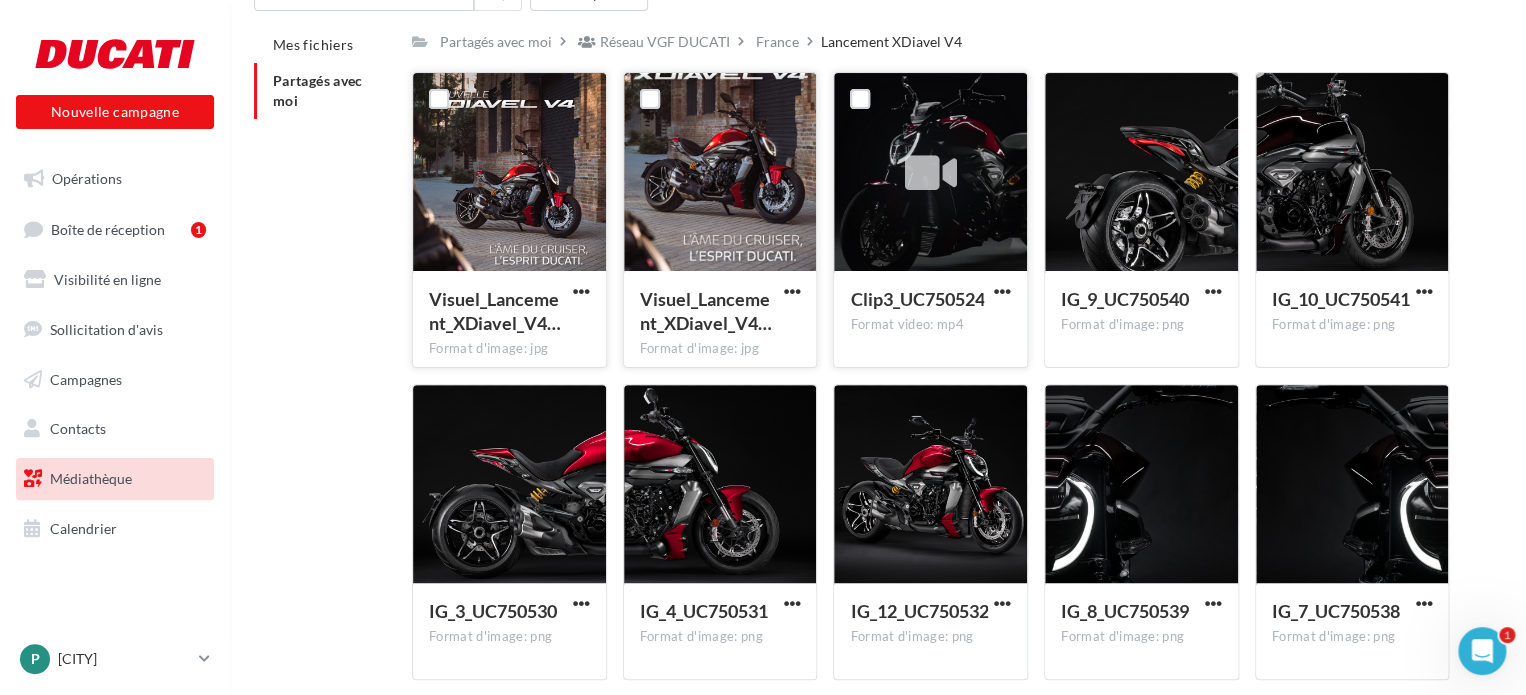 scroll, scrollTop: 88, scrollLeft: 0, axis: vertical 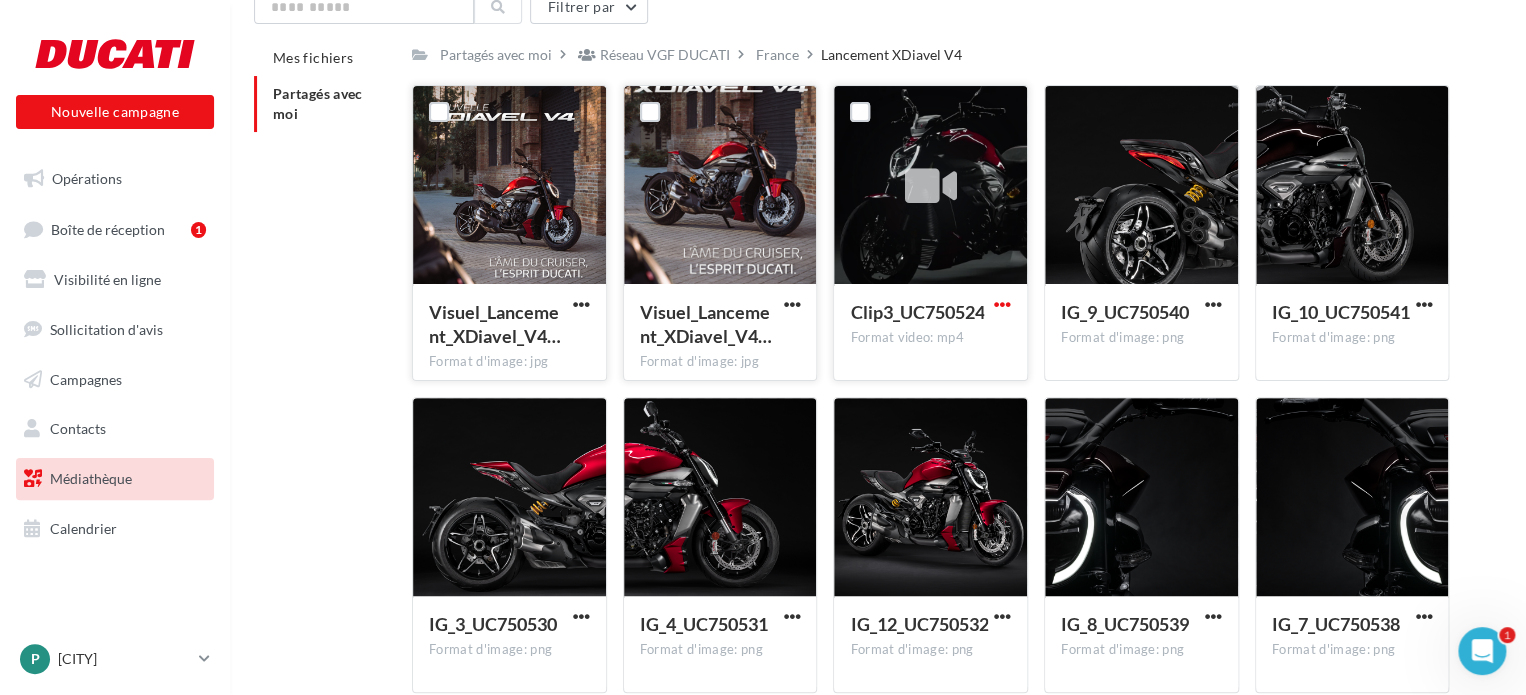 click at bounding box center (1002, 304) 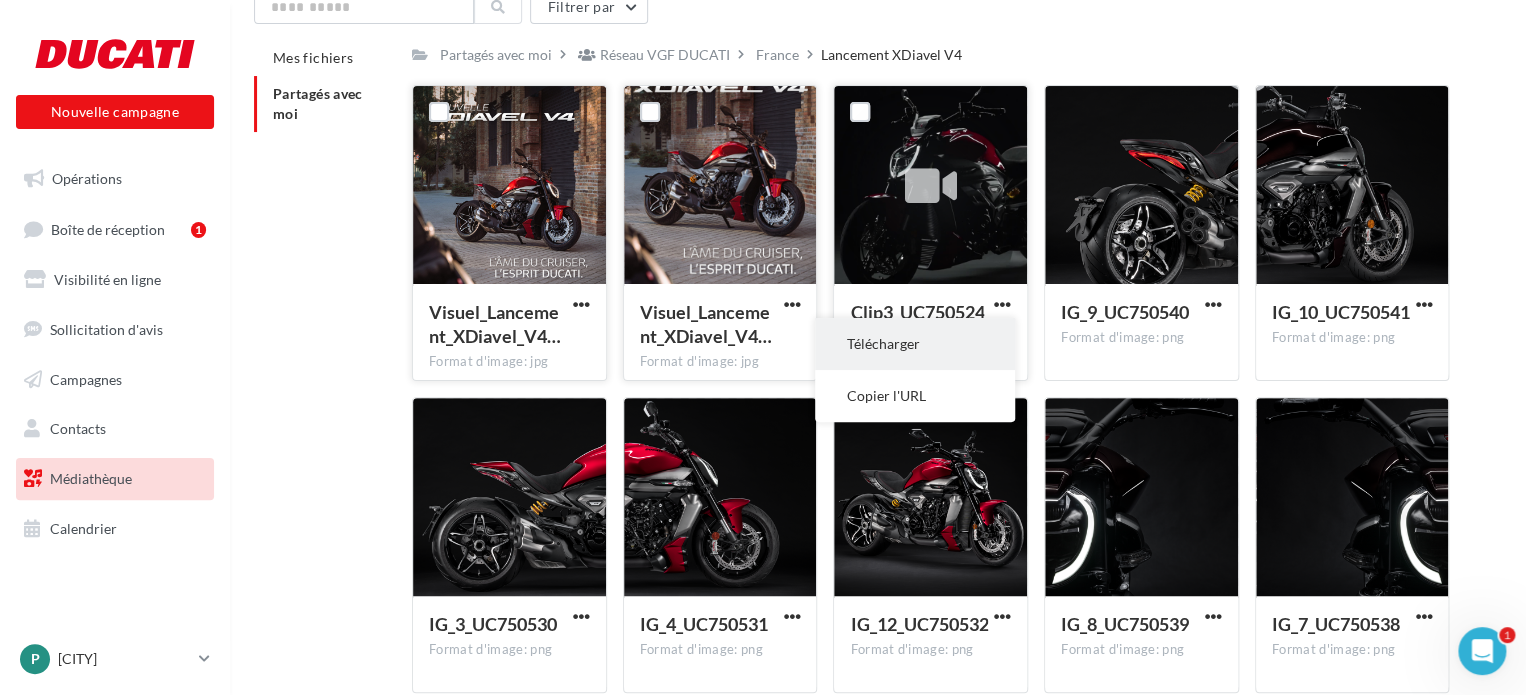 click on "Télécharger" at bounding box center (915, 344) 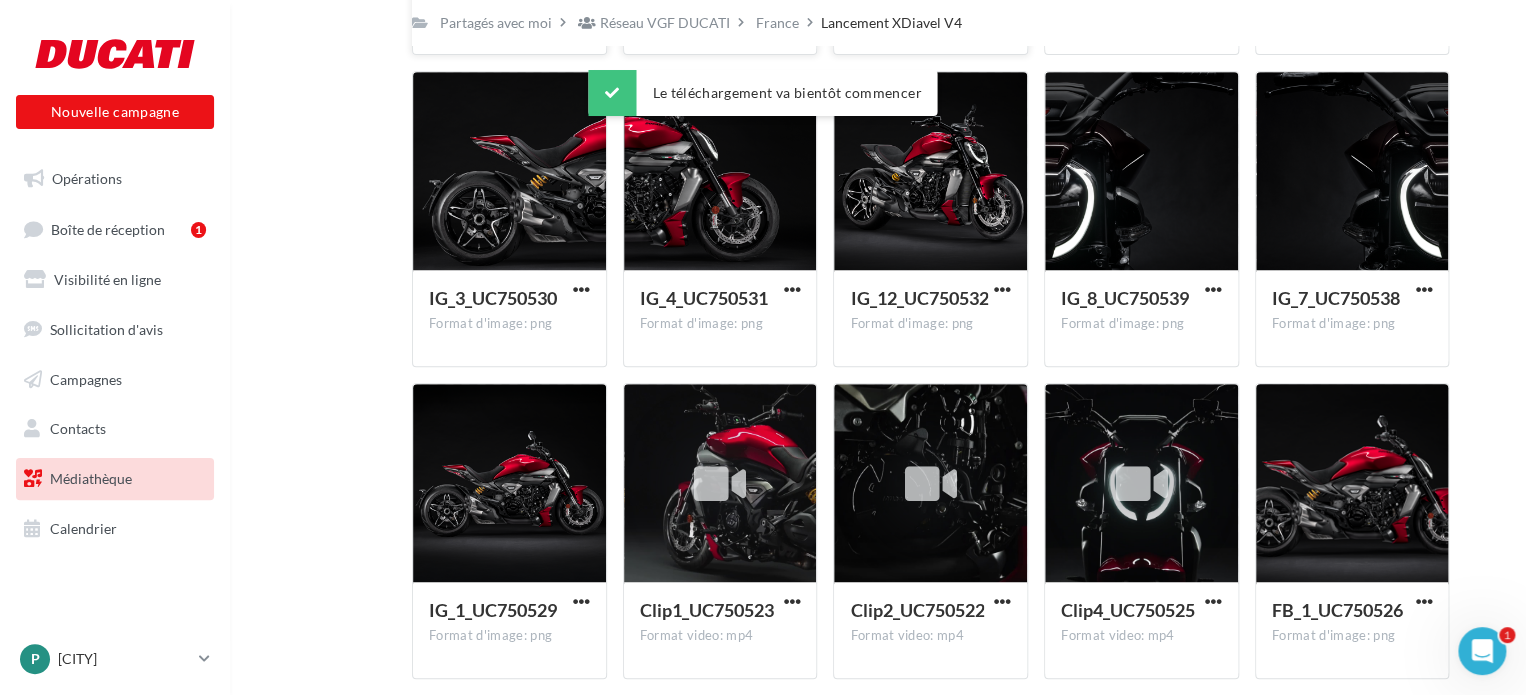scroll, scrollTop: 588, scrollLeft: 0, axis: vertical 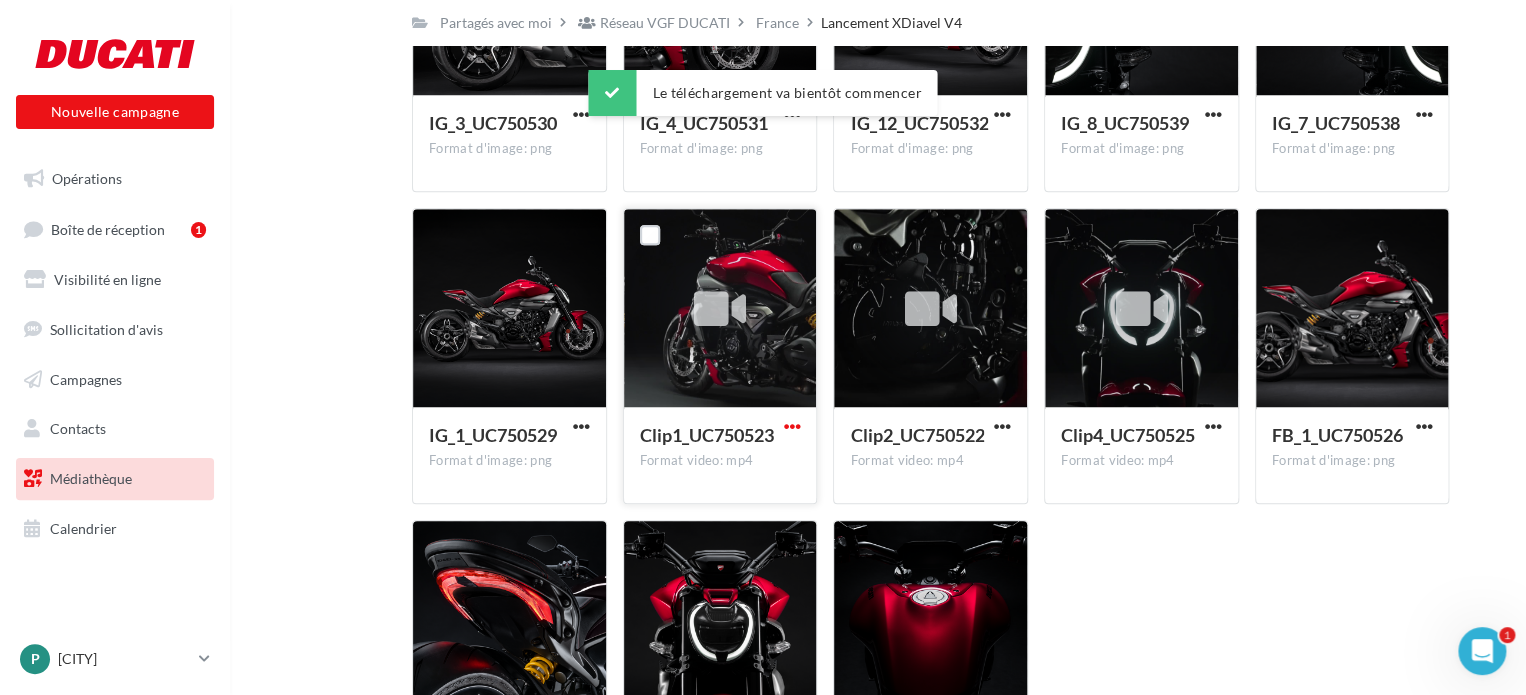 drag, startPoint x: 795, startPoint y: 420, endPoint x: 786, endPoint y: 435, distance: 17.492855 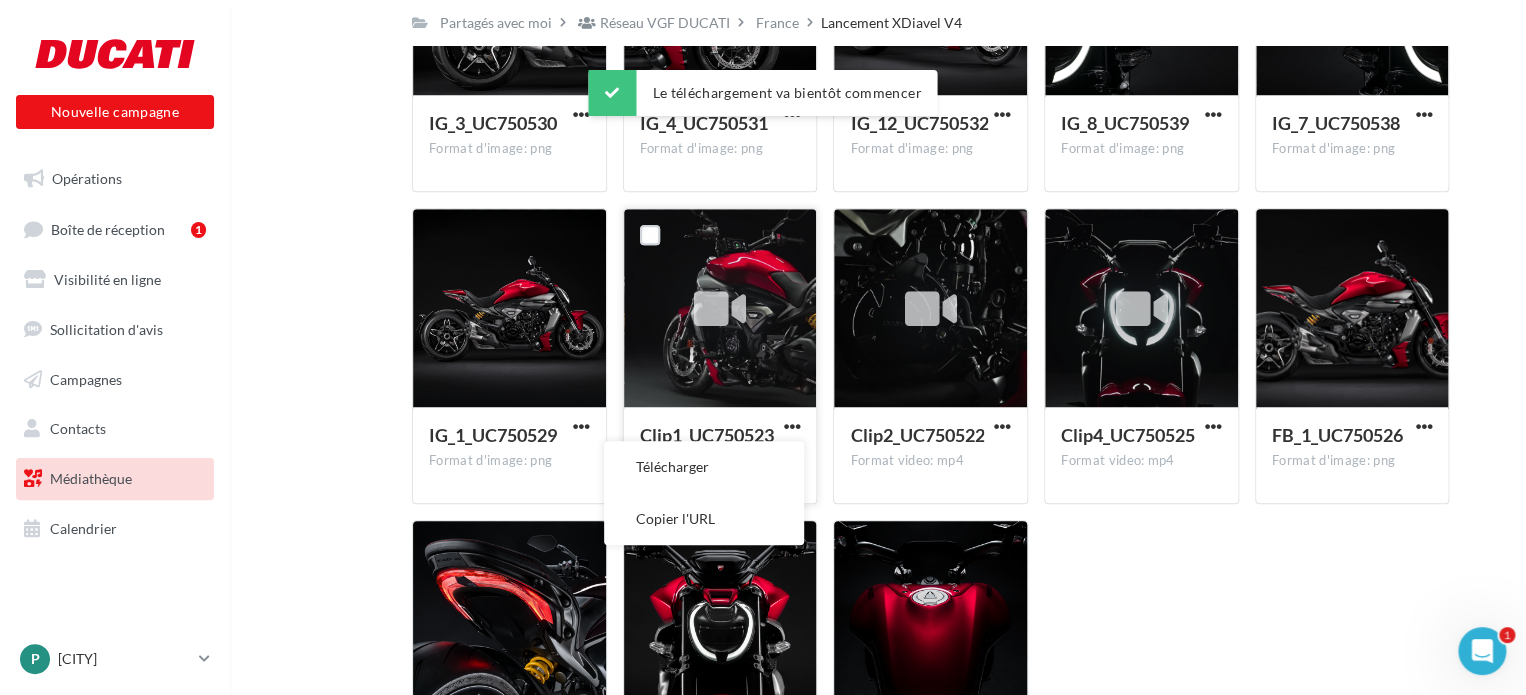 click on "Télécharger" at bounding box center (704, 467) 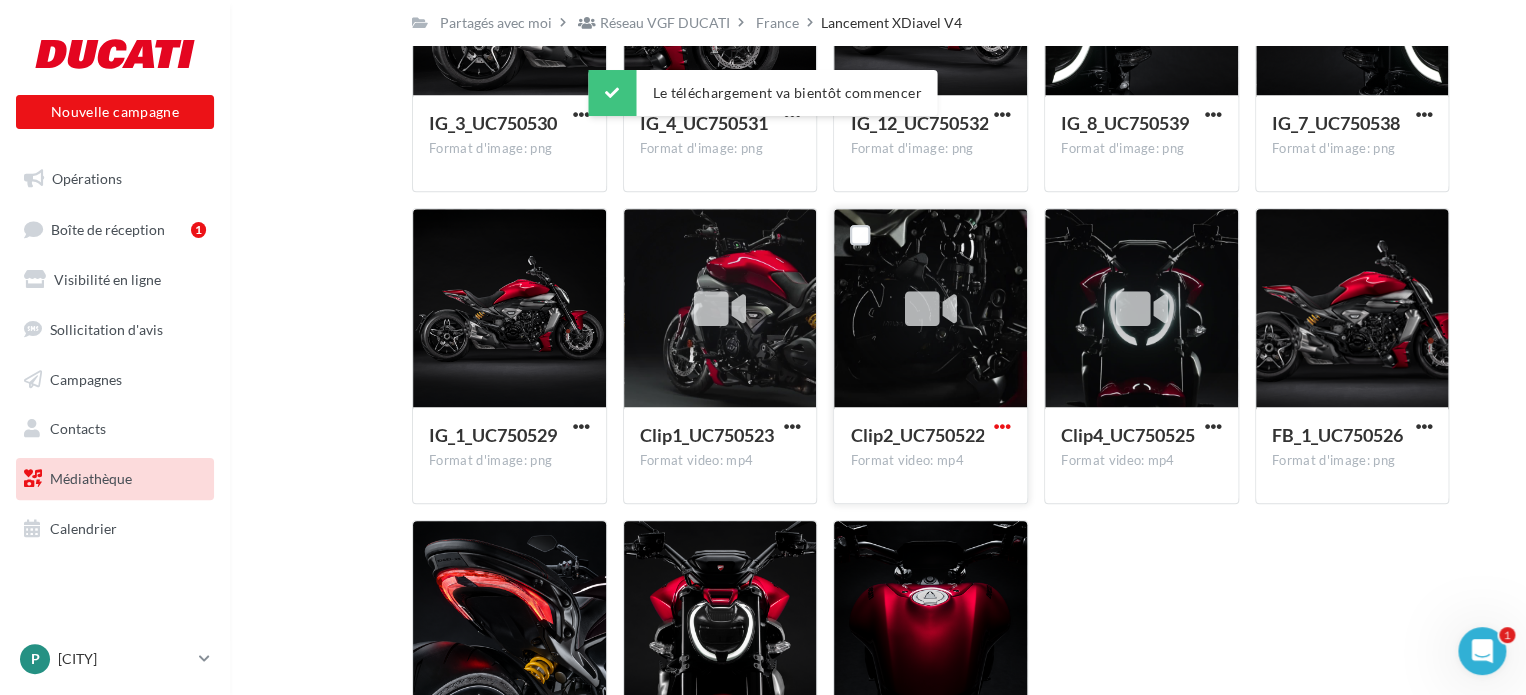 click at bounding box center [1002, 426] 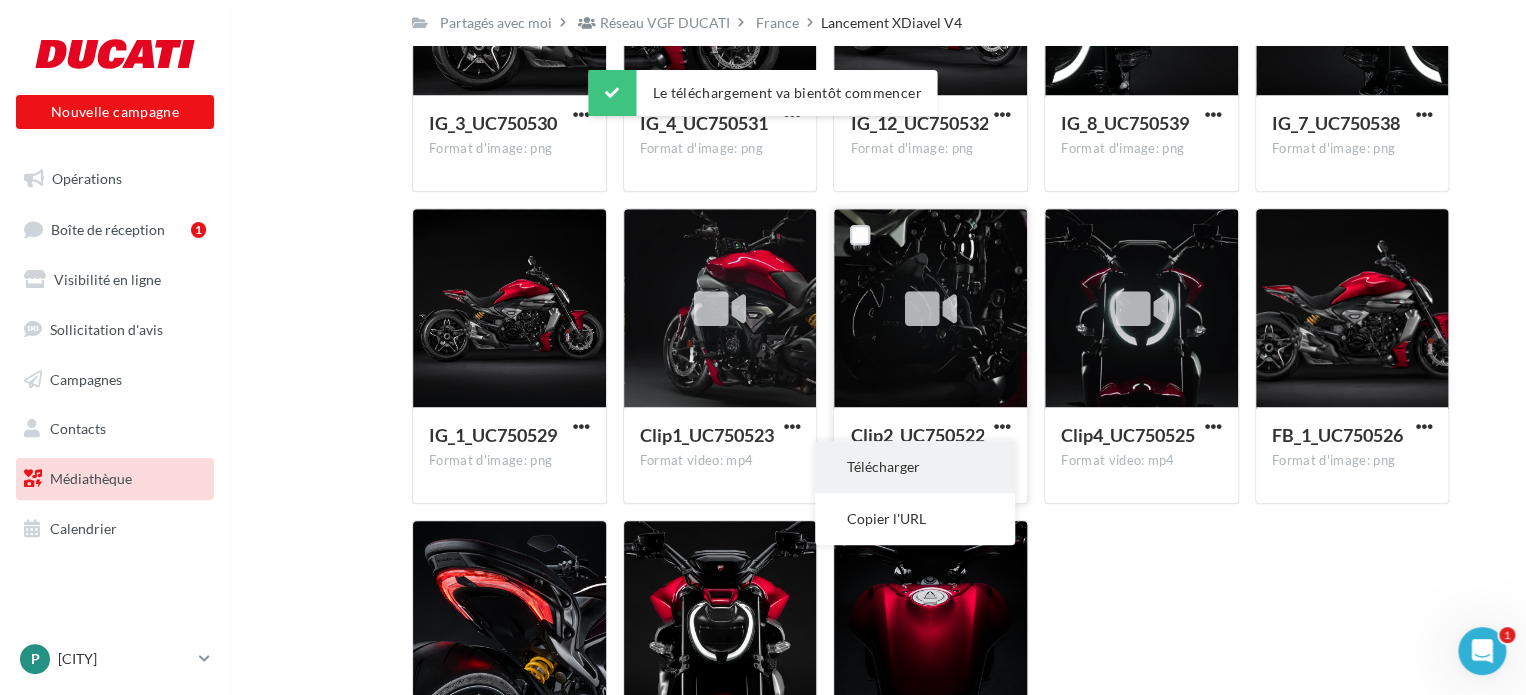 click on "Télécharger" at bounding box center (915, 467) 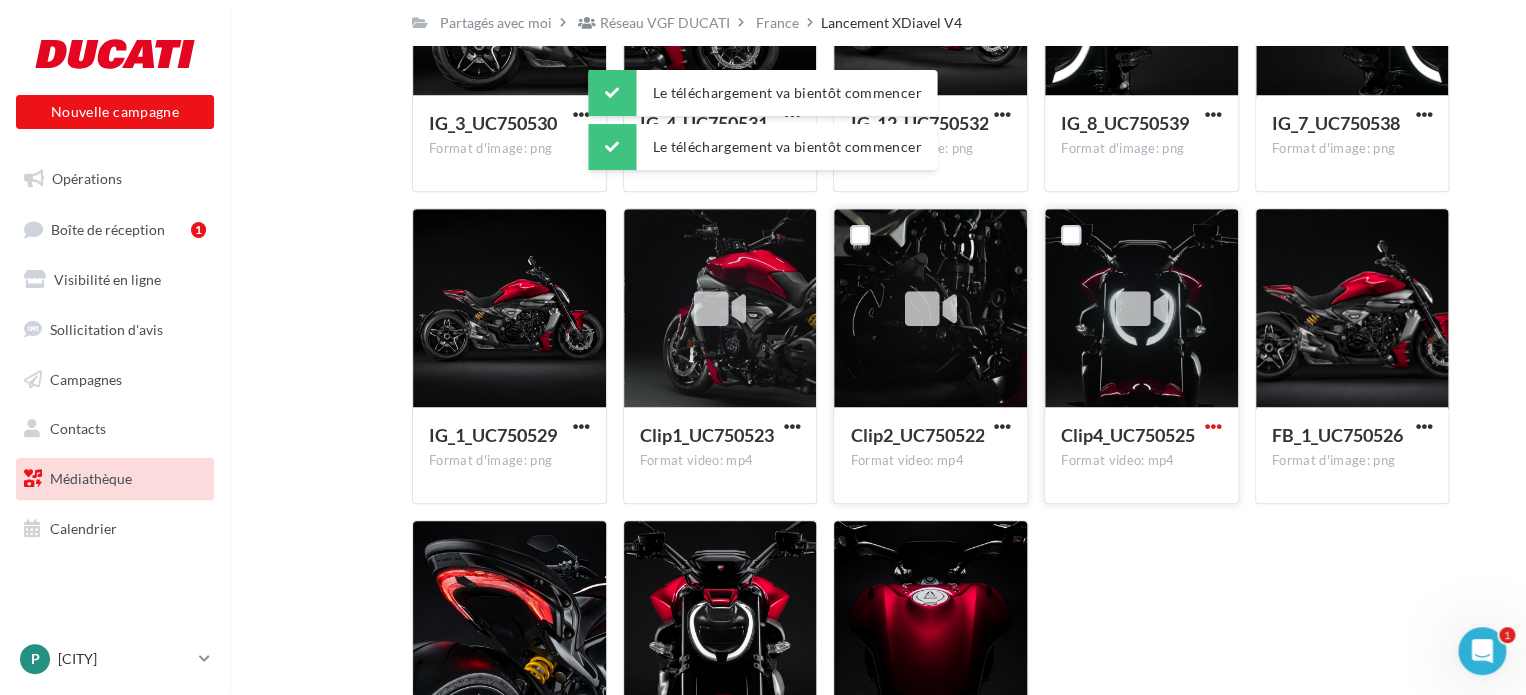 click at bounding box center [1213, 426] 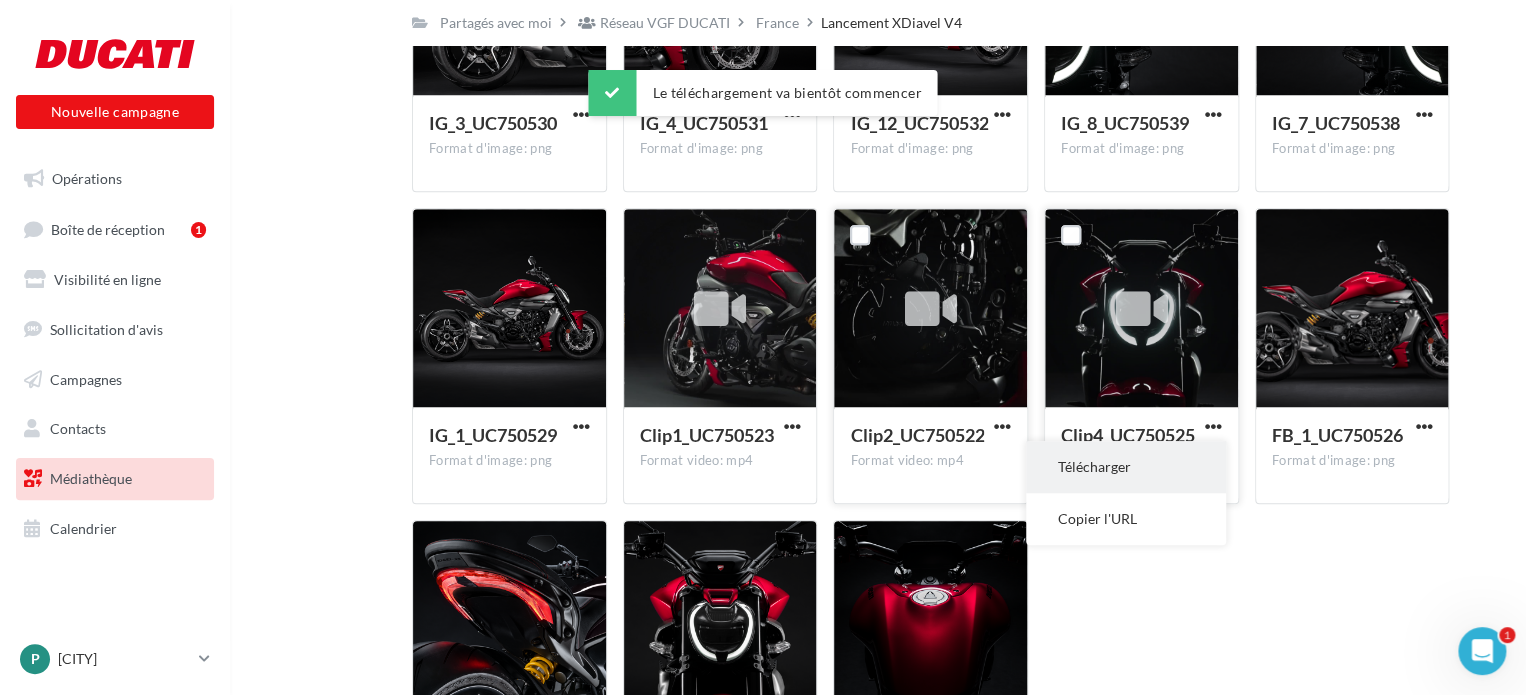 click on "Télécharger" at bounding box center (1126, 467) 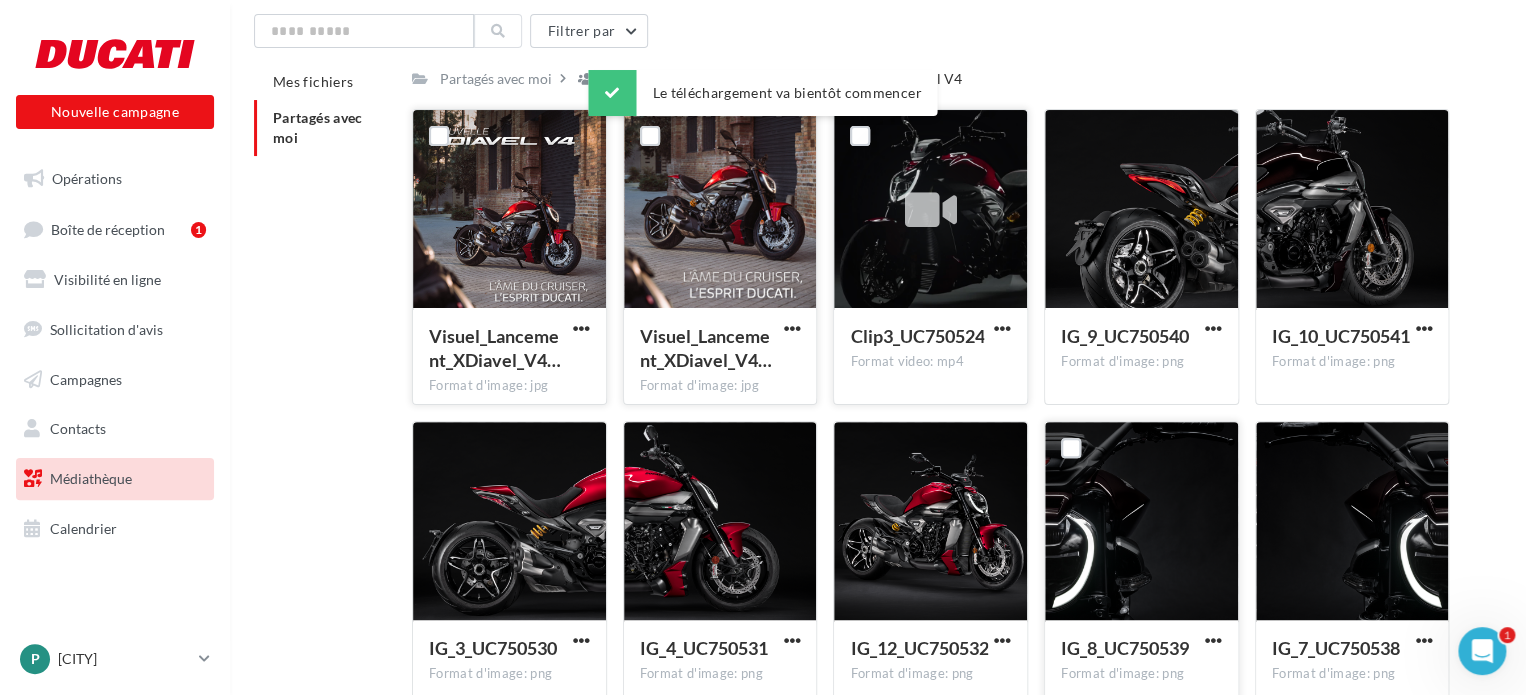 scroll, scrollTop: 0, scrollLeft: 0, axis: both 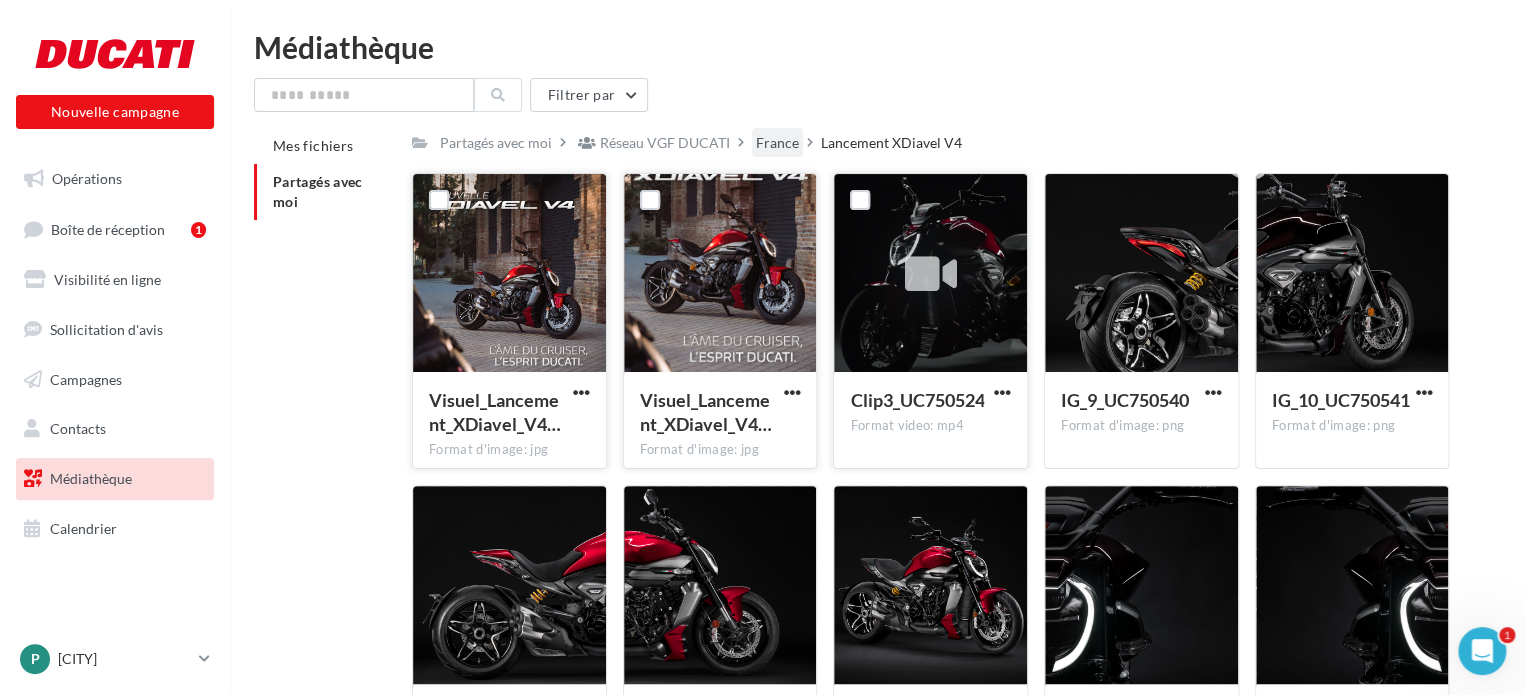 click on "France" at bounding box center [777, 143] 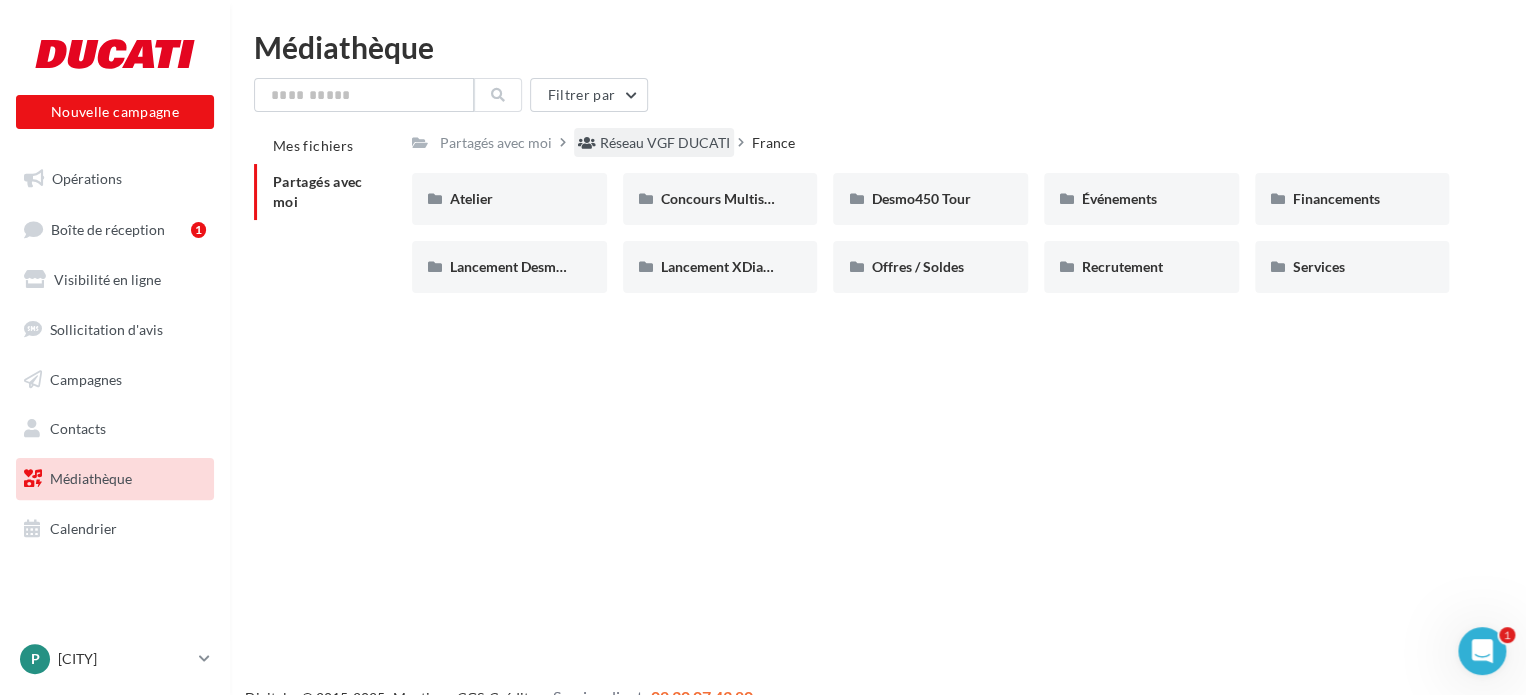 click on "Réseau VGF DUCATI" at bounding box center (665, 143) 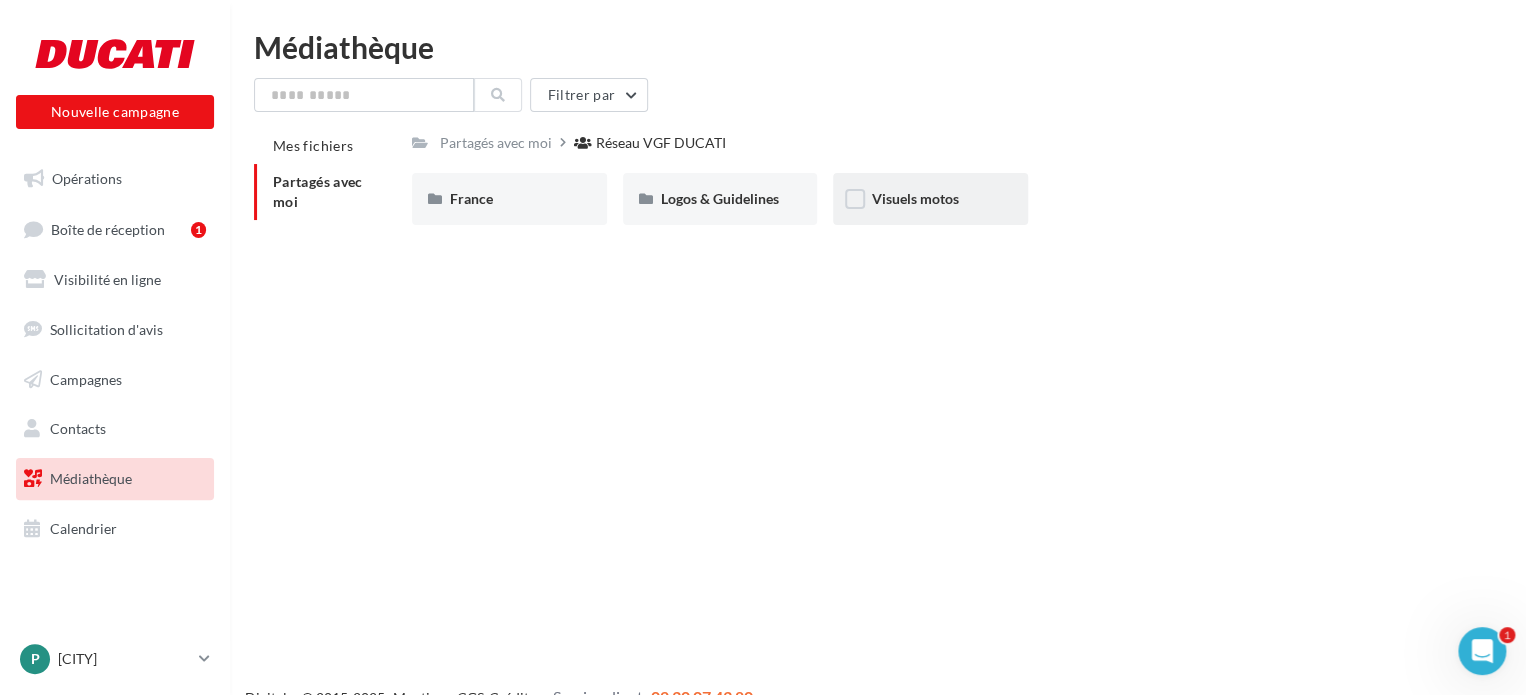 click on "Visuels motos" at bounding box center [914, 198] 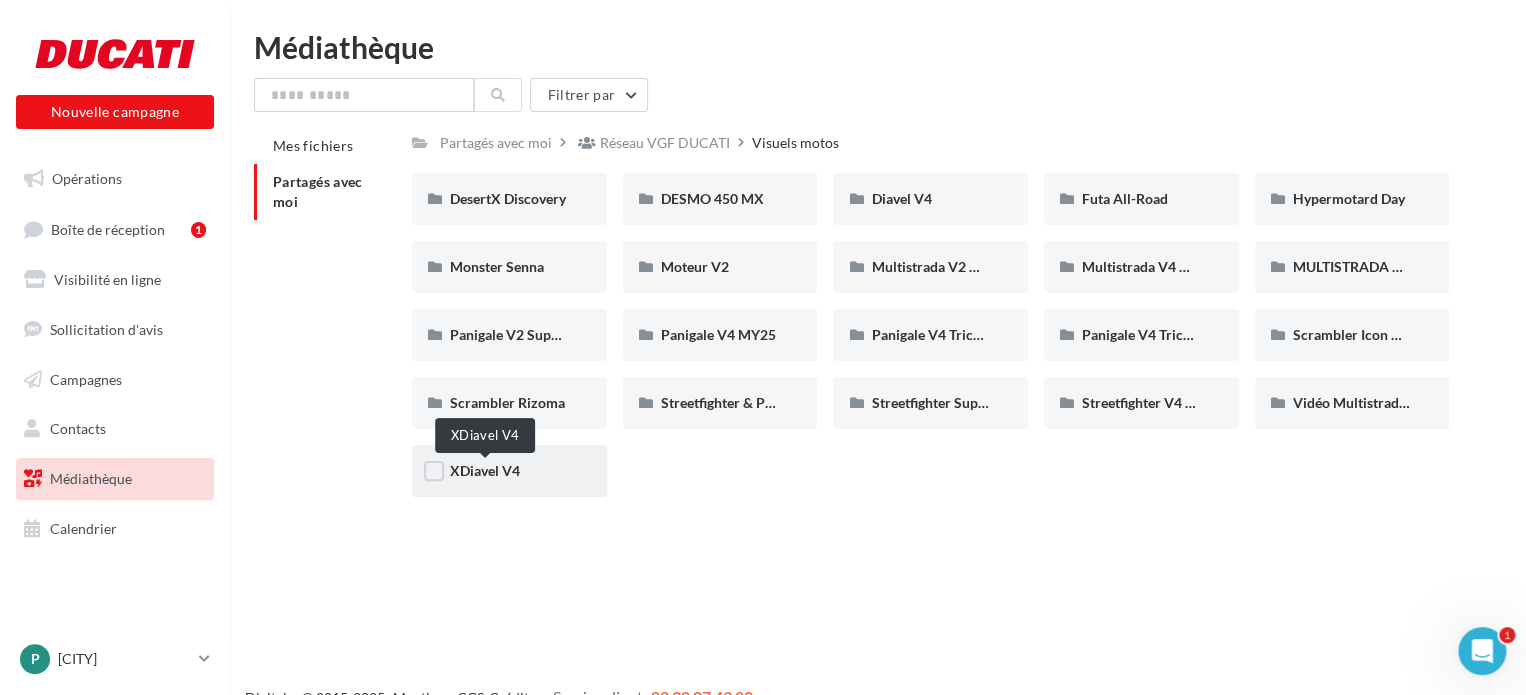click on "XDiavel V4" at bounding box center [485, 470] 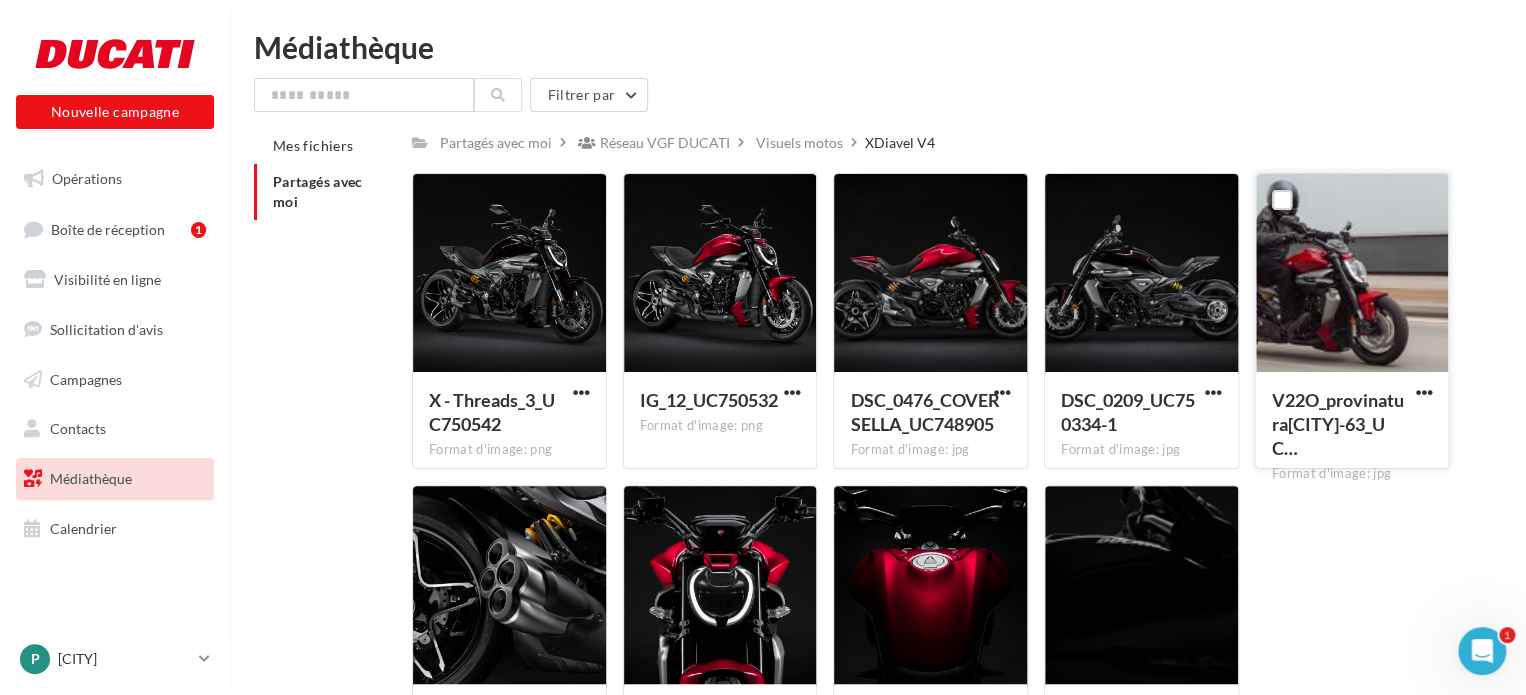 click at bounding box center (1352, 274) 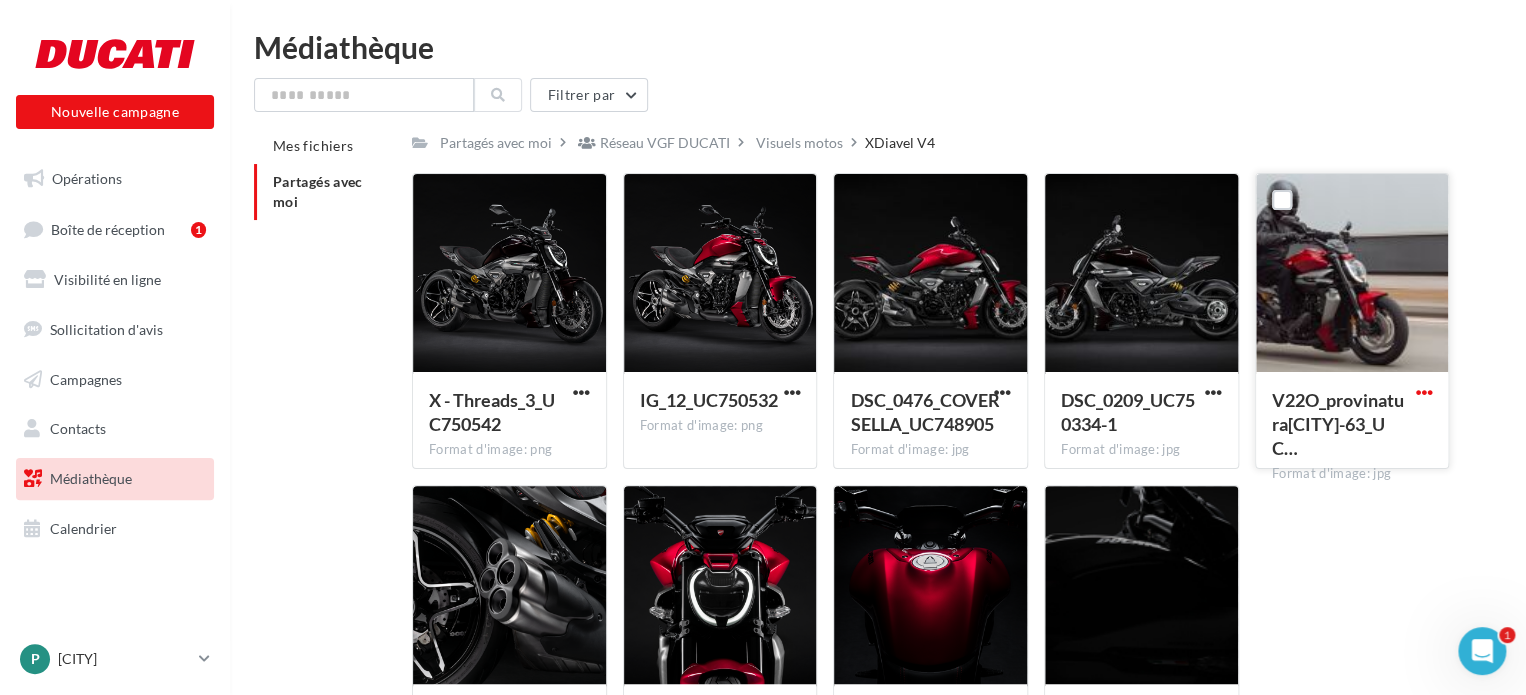 click at bounding box center (1423, 392) 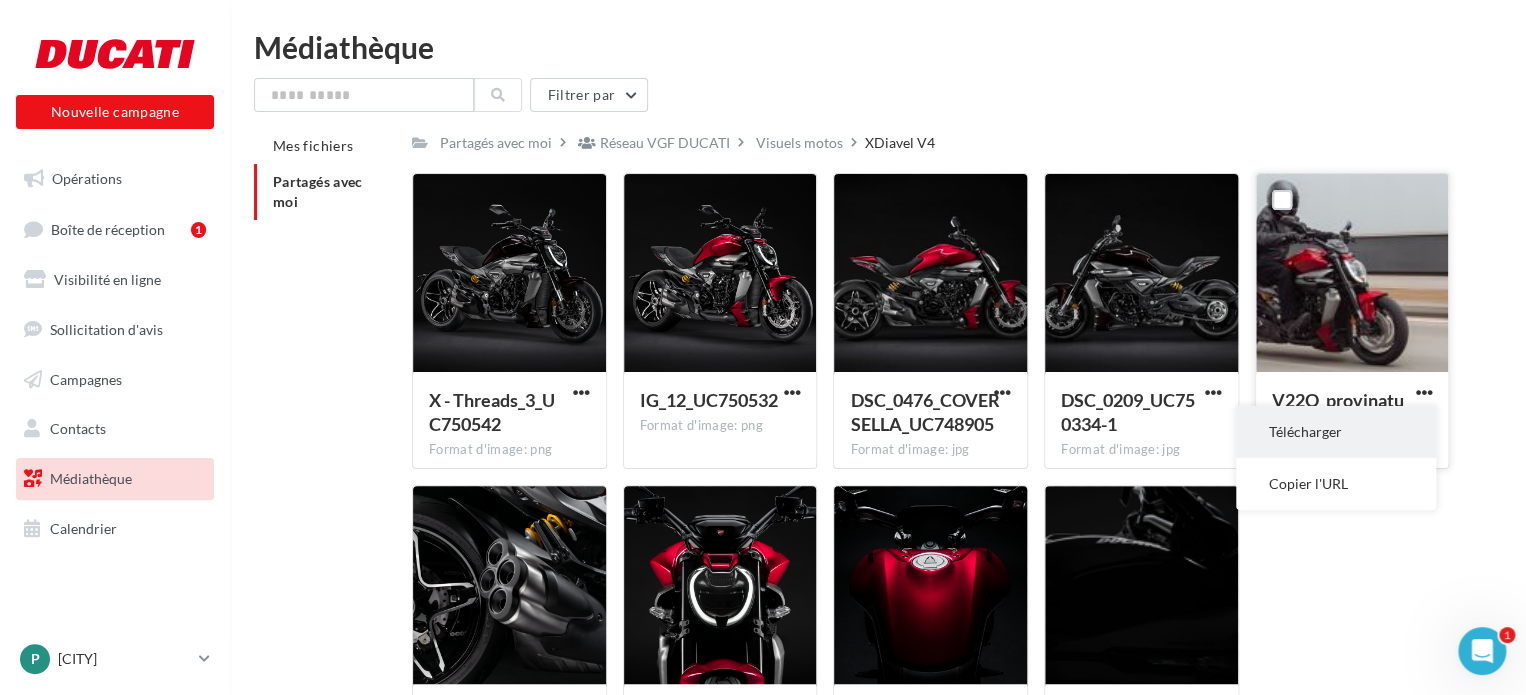 click on "Télécharger" at bounding box center (1336, 432) 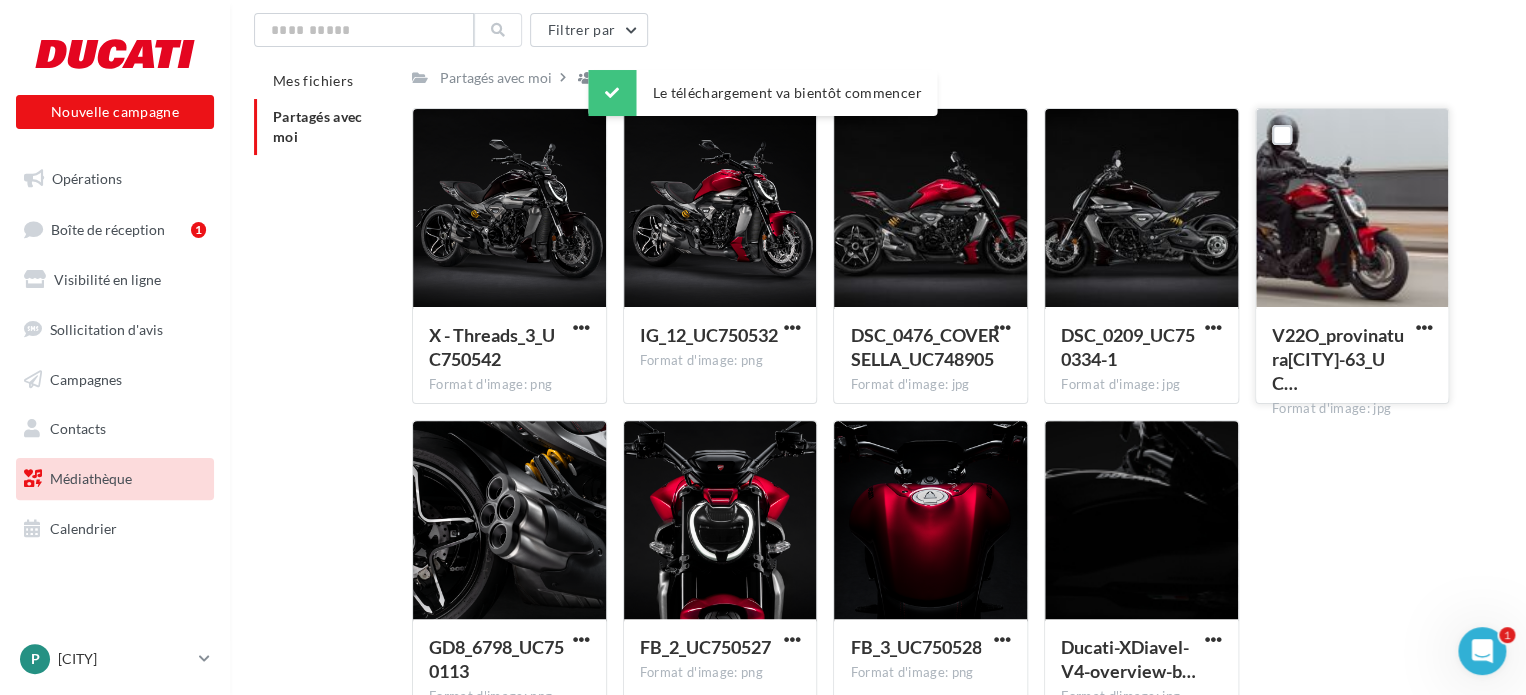 scroll, scrollTop: 100, scrollLeft: 0, axis: vertical 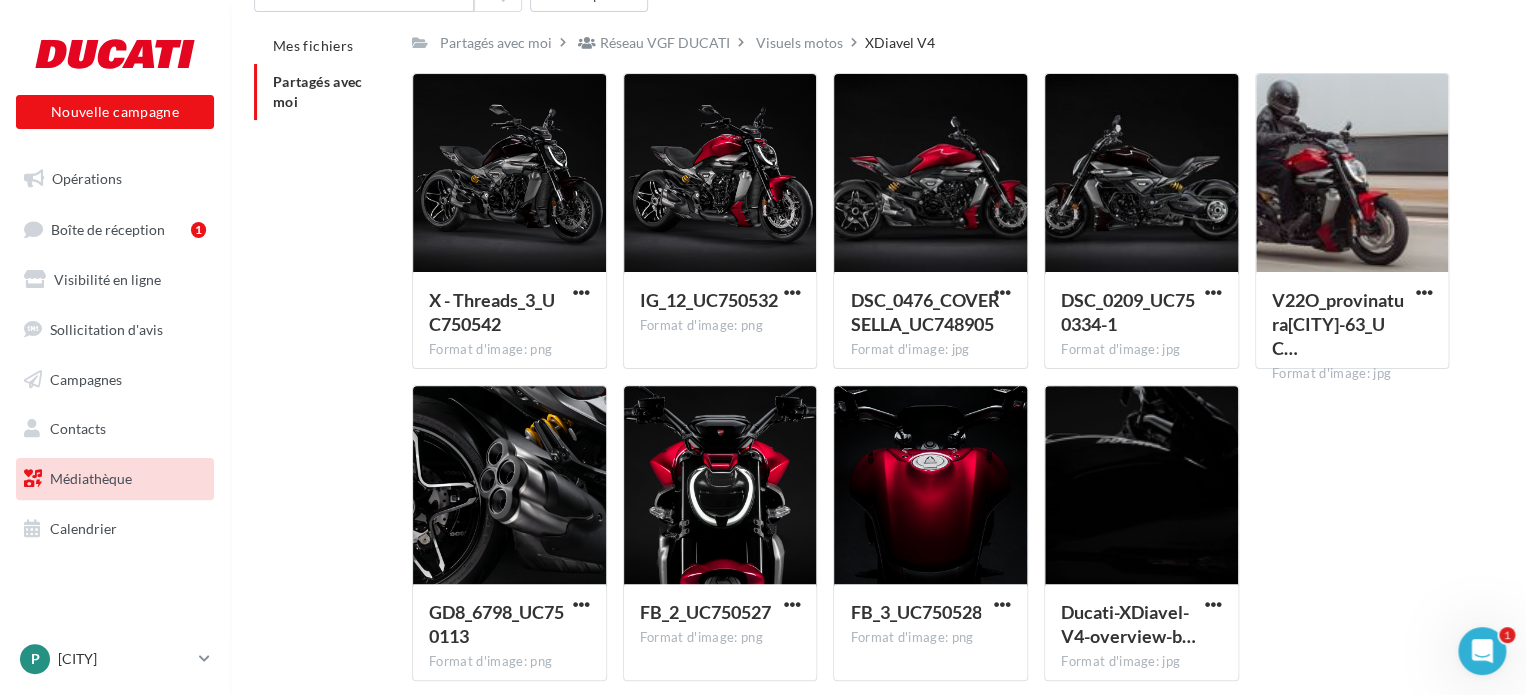 click on "Format d'image: png                   Format d'image: png
Format d'image: png                   Format d'image: png
Format d'image: jpg                   Format d'image: jpg
Format d'image: jpg                   Format d'image: jpg
Format d'image: jpg                   Format d'image: jpg
Format d'image: png                   Format d'image: png
Format d'image: png                   Format d'image: png
Format d'image: png                   Format d'image: png" at bounding box center [938, 385] 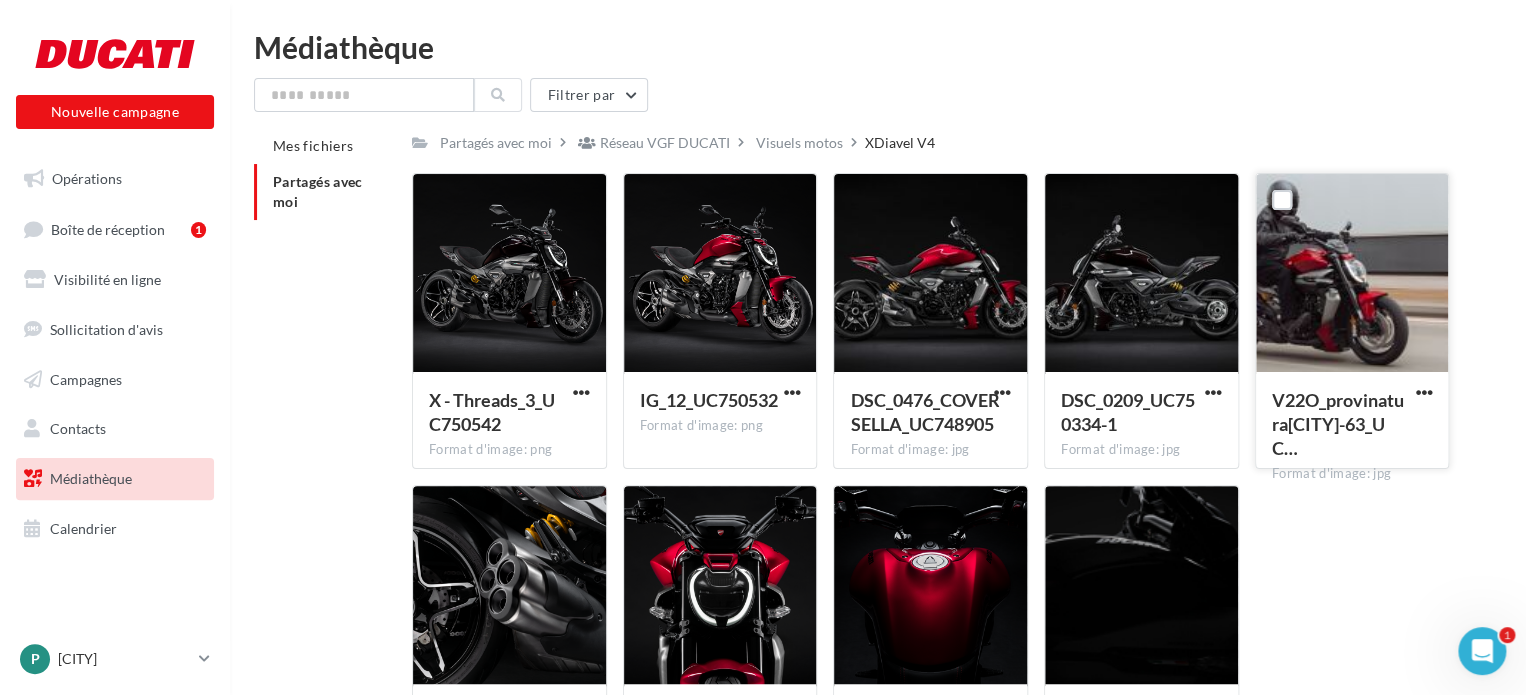 scroll, scrollTop: 100, scrollLeft: 0, axis: vertical 